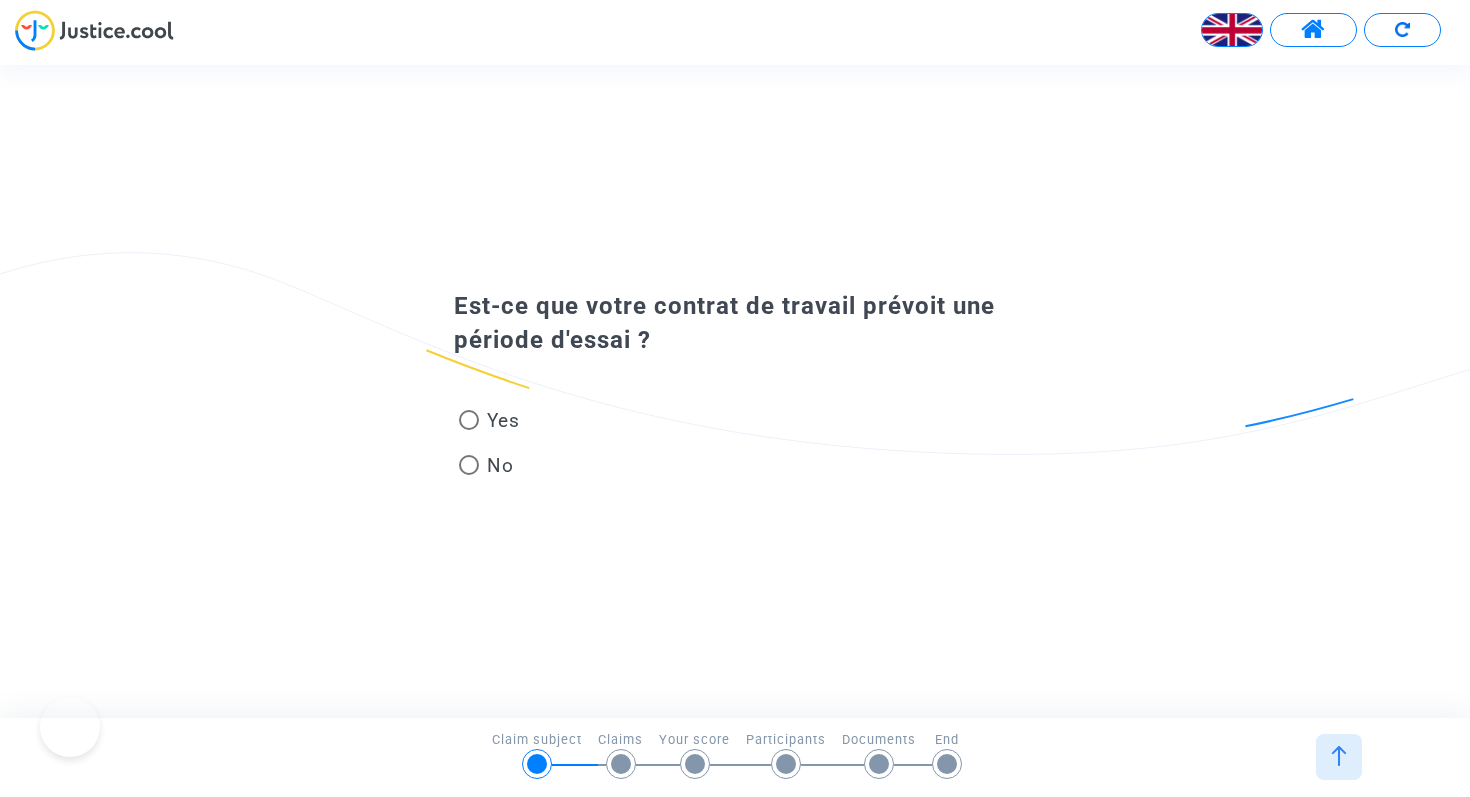 scroll, scrollTop: 0, scrollLeft: 0, axis: both 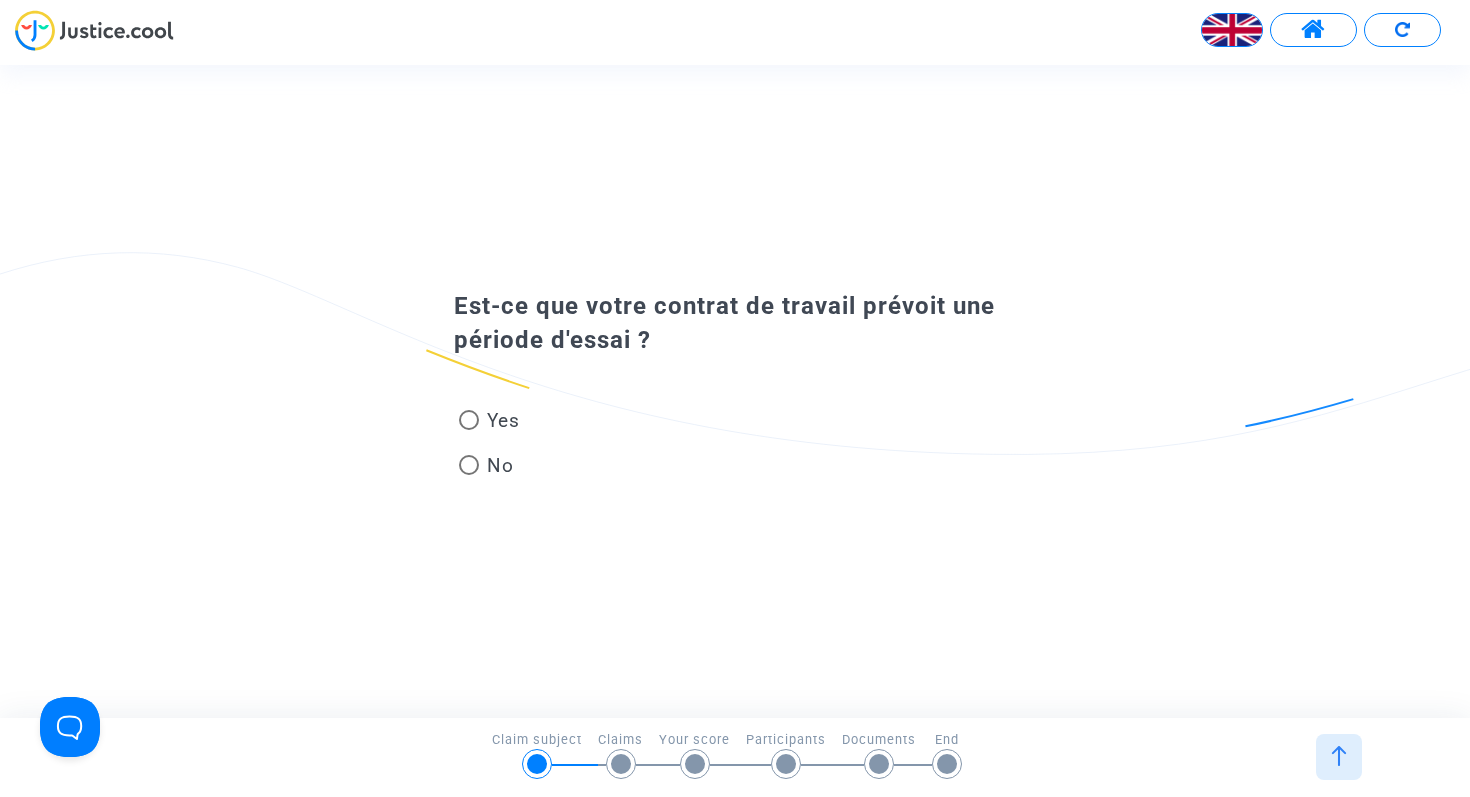 click on "Yes   No" 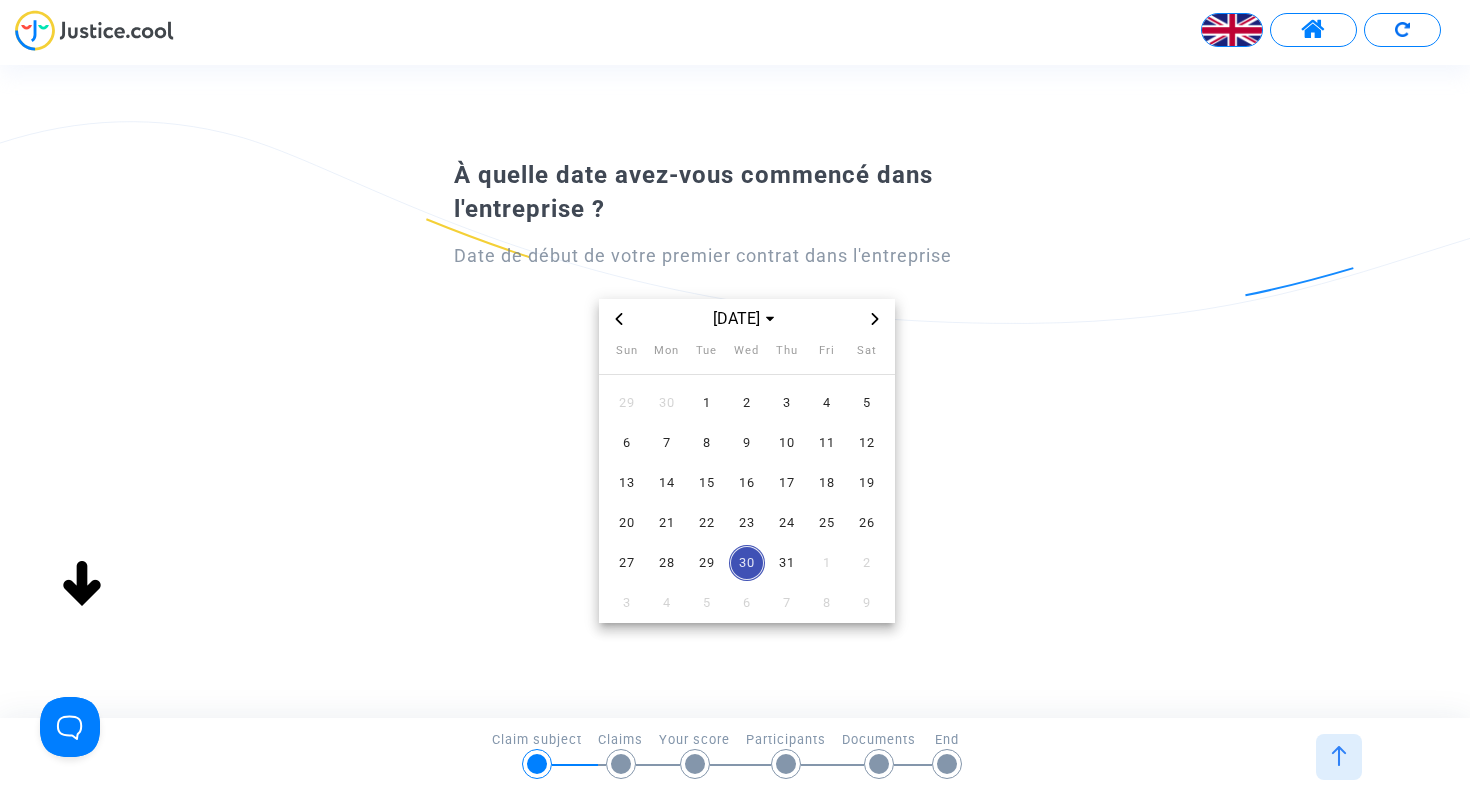 click 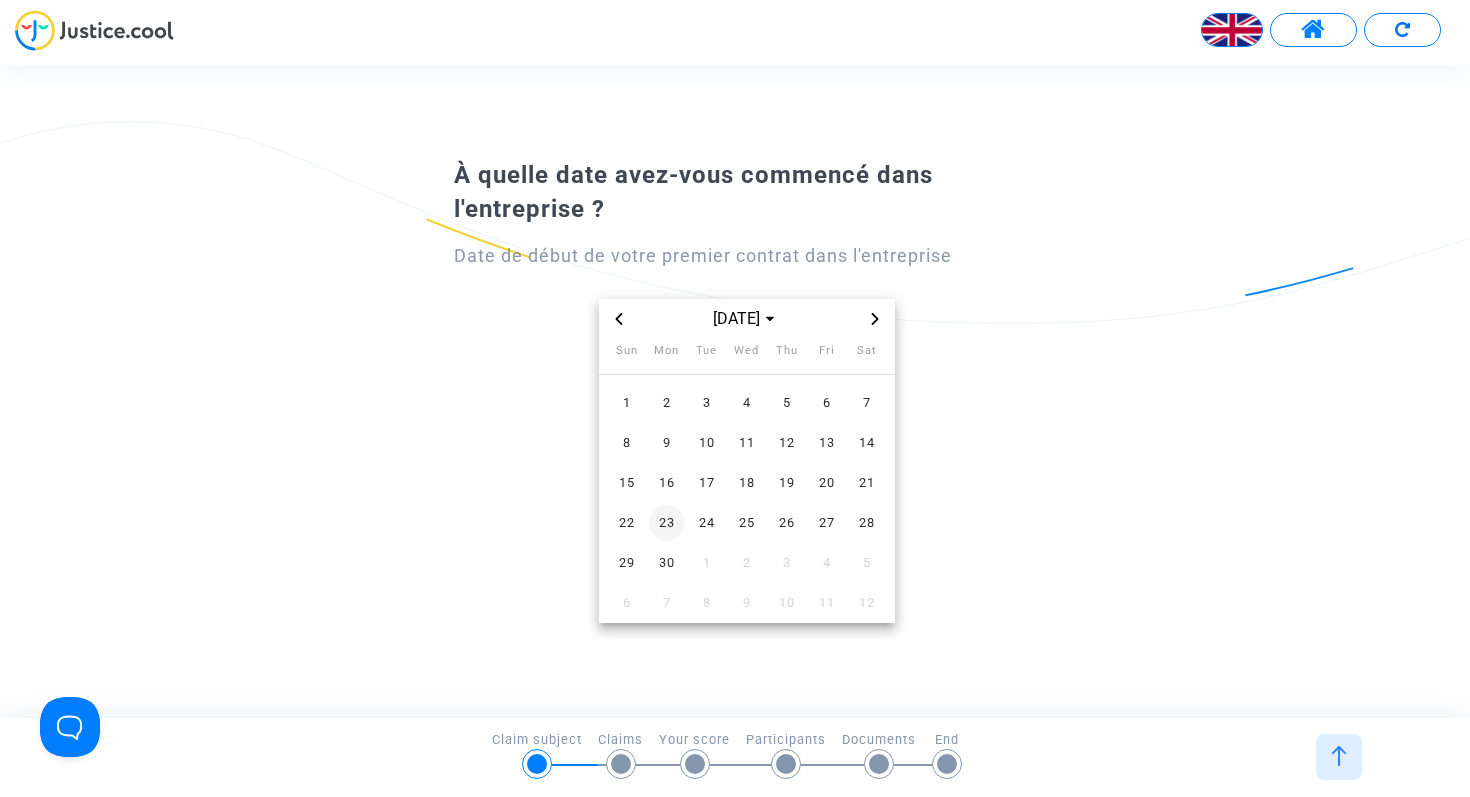 click on "23" at bounding box center [667, 523] 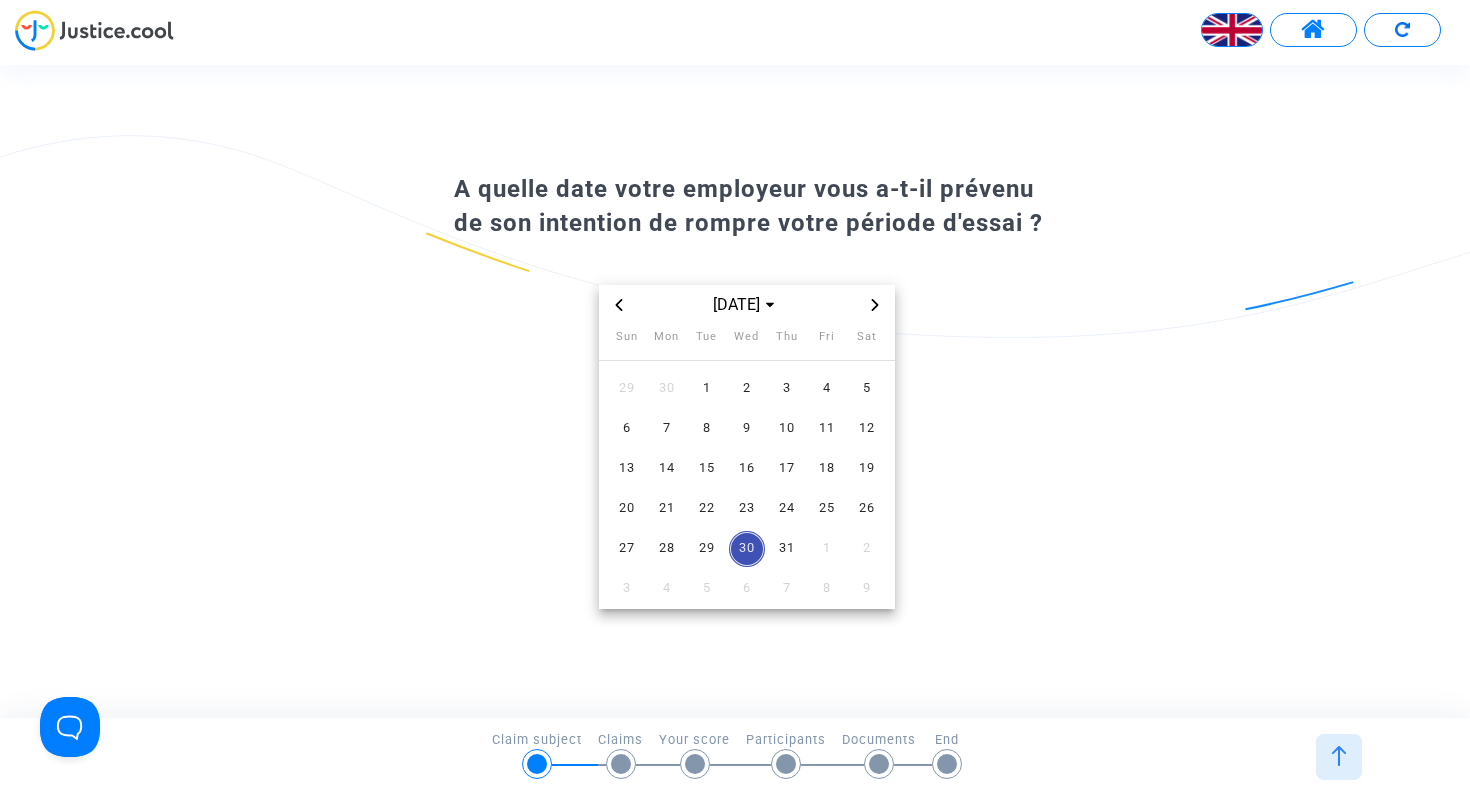 click 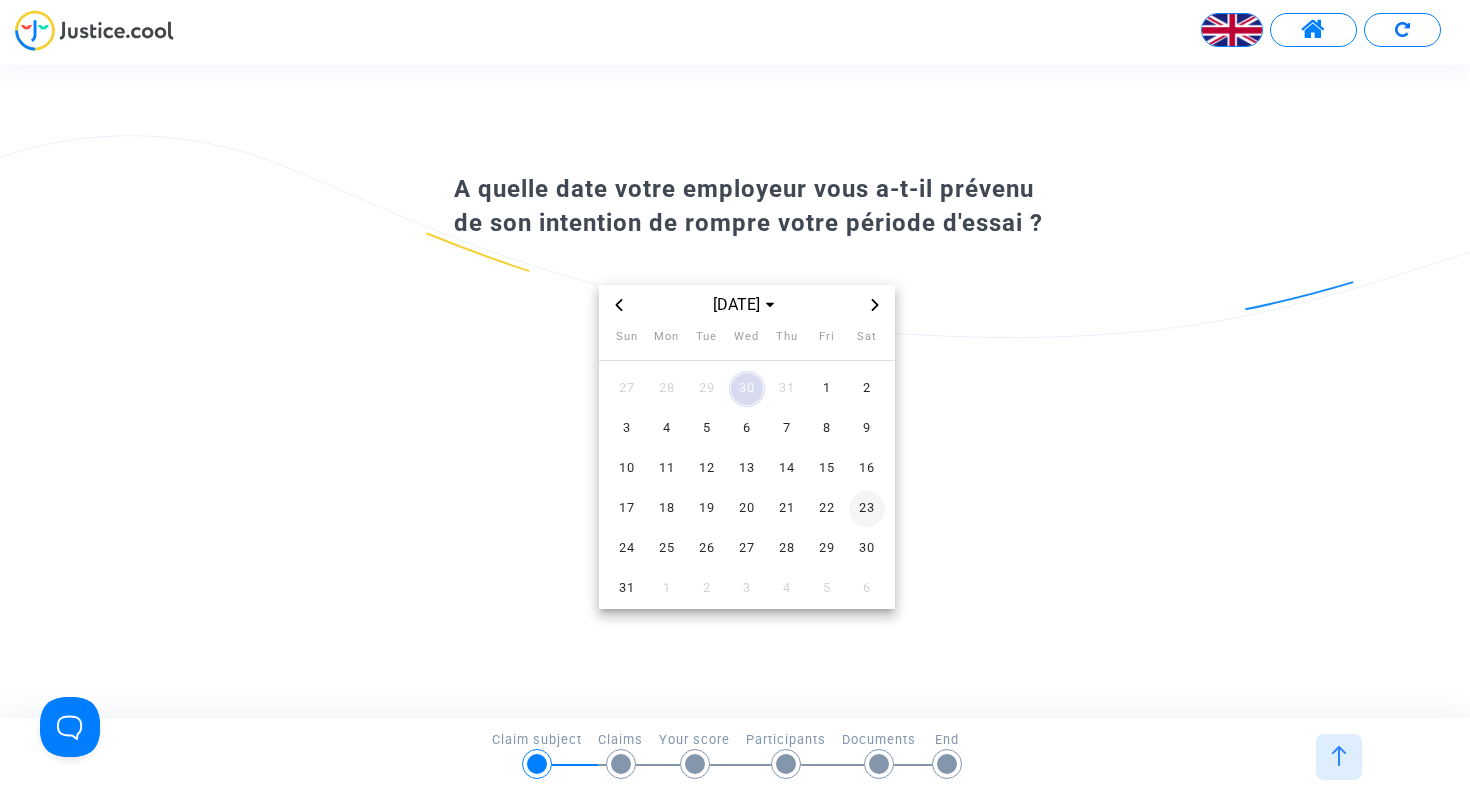 click on "23" at bounding box center (867, 509) 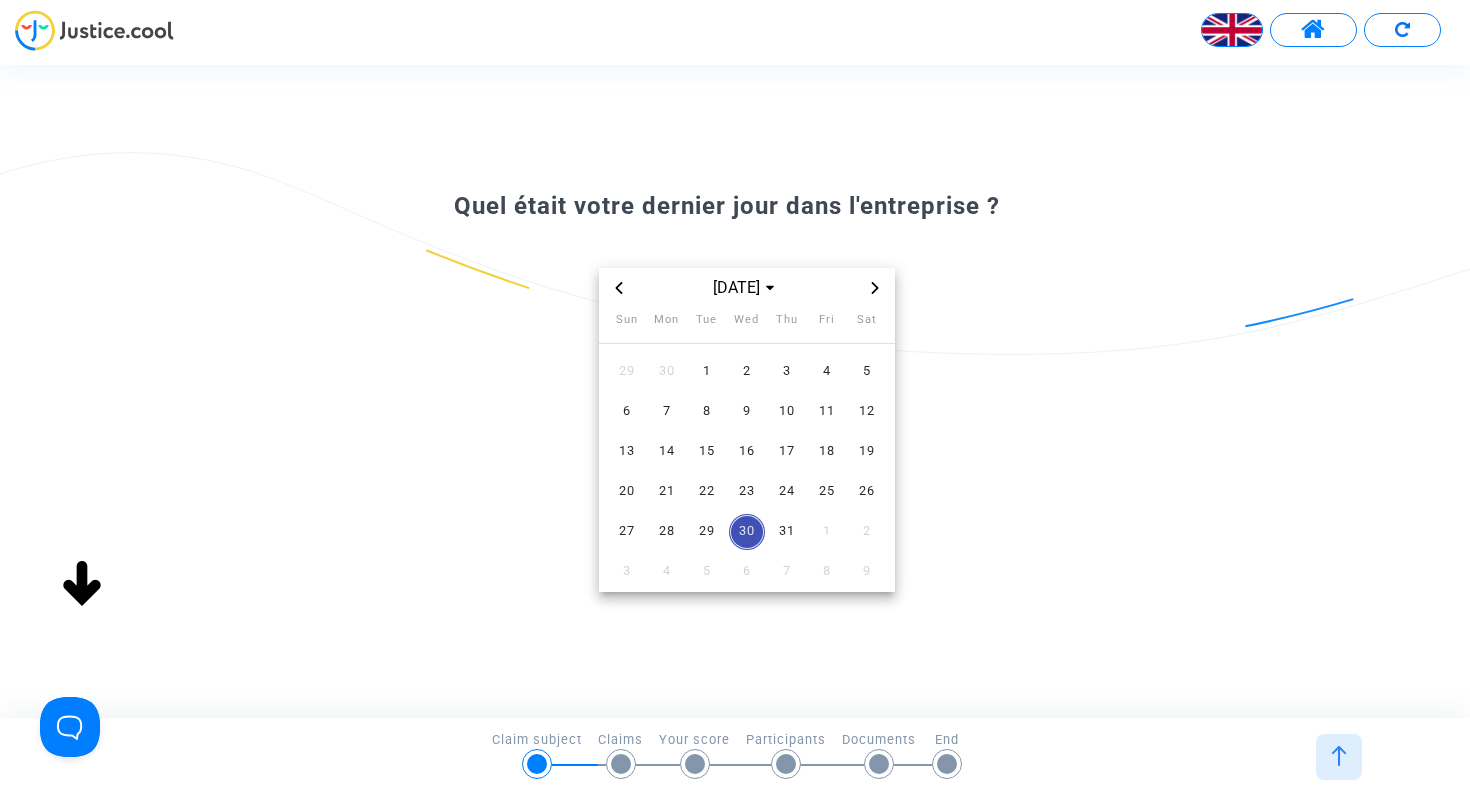 click 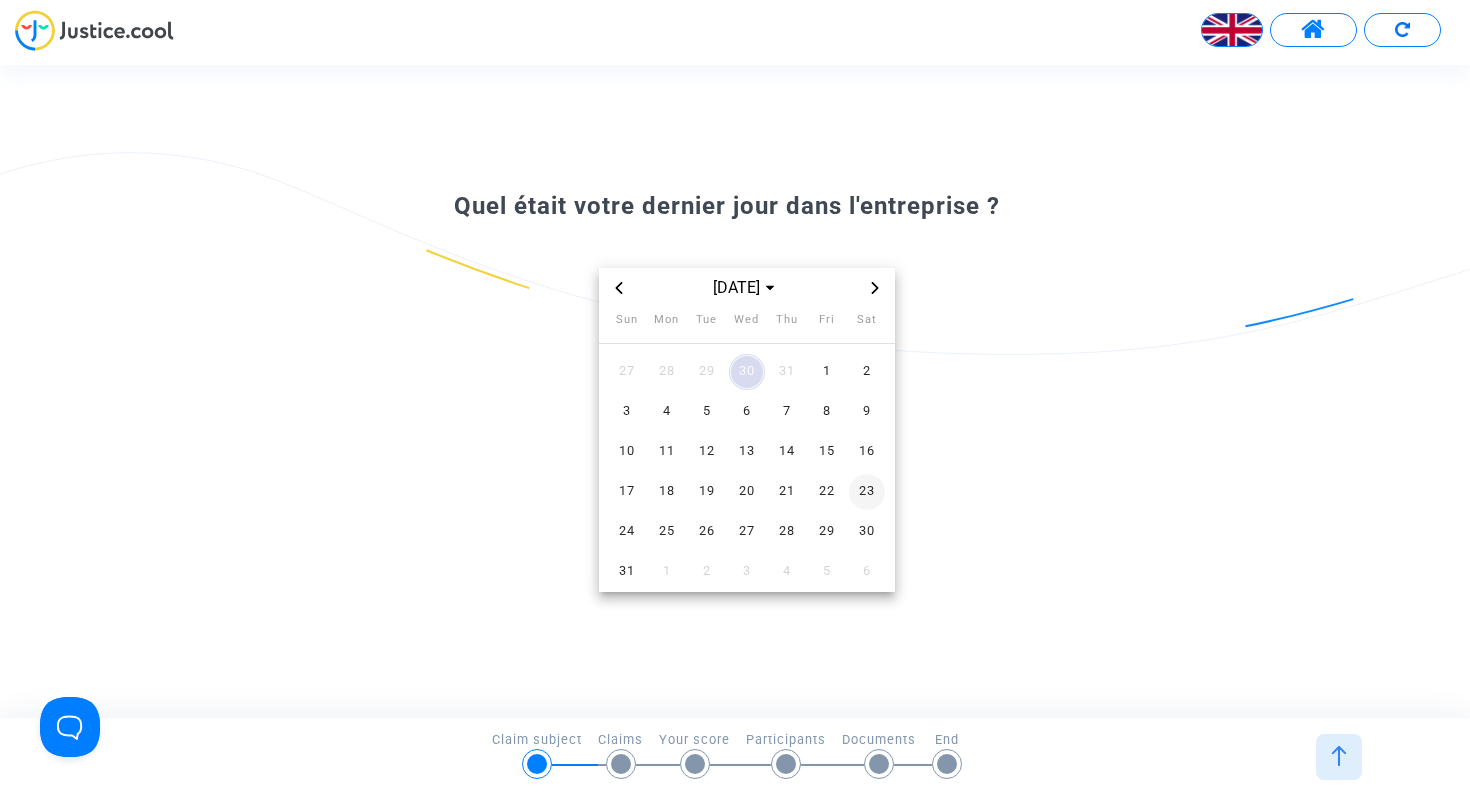 click on "23" at bounding box center (867, 492) 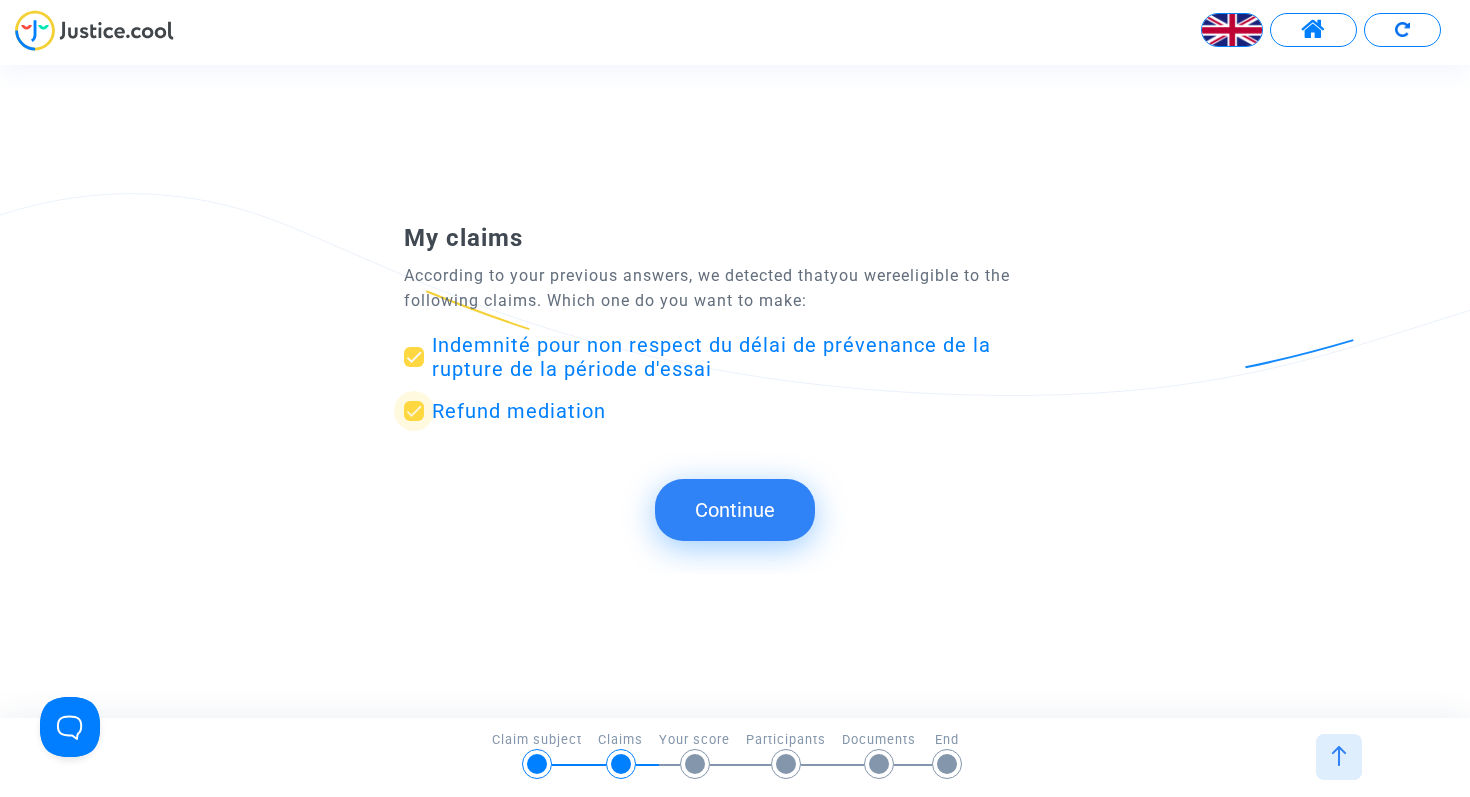 click on "Refund mediation" at bounding box center (519, 411) 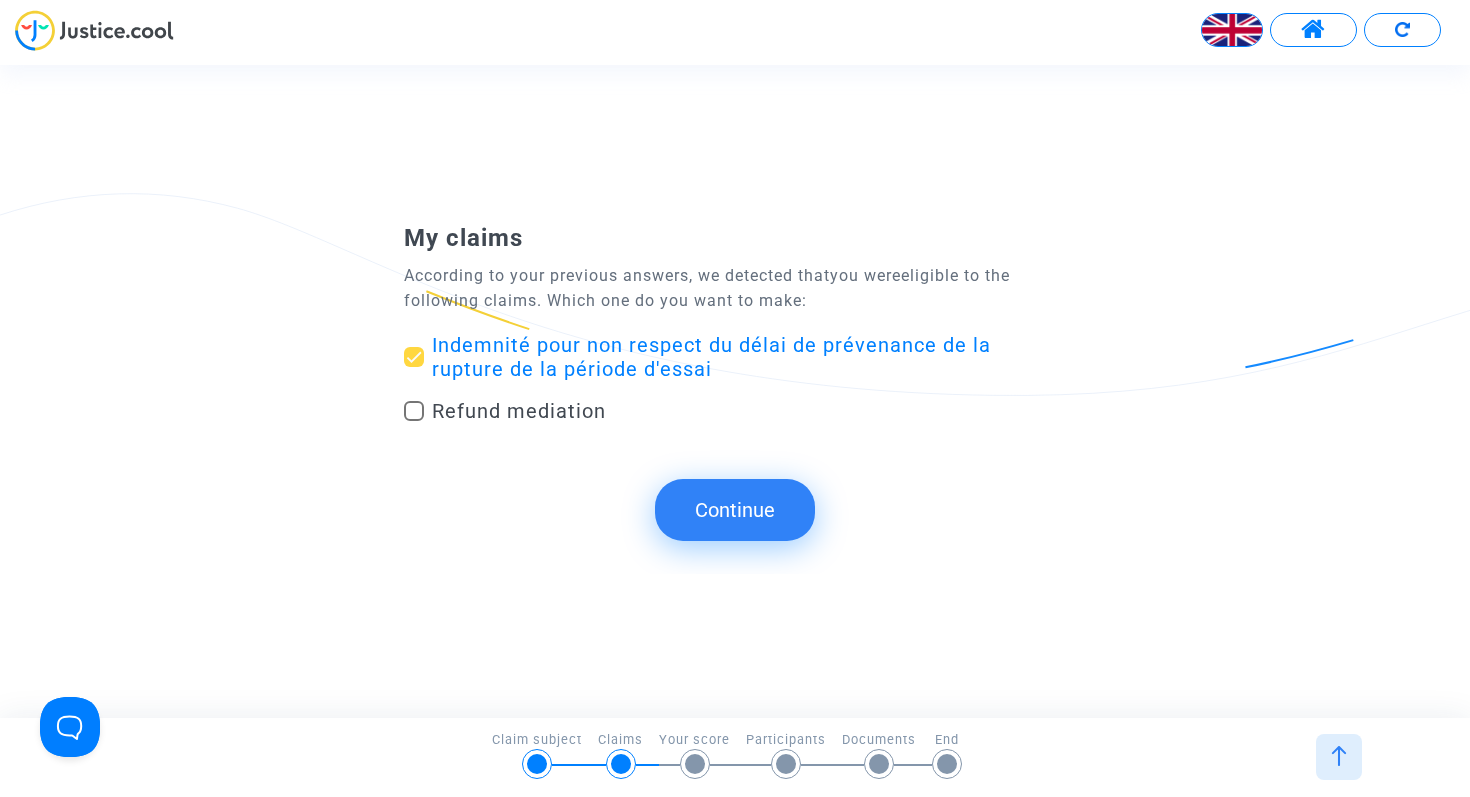click on "Refund mediation" at bounding box center (519, 411) 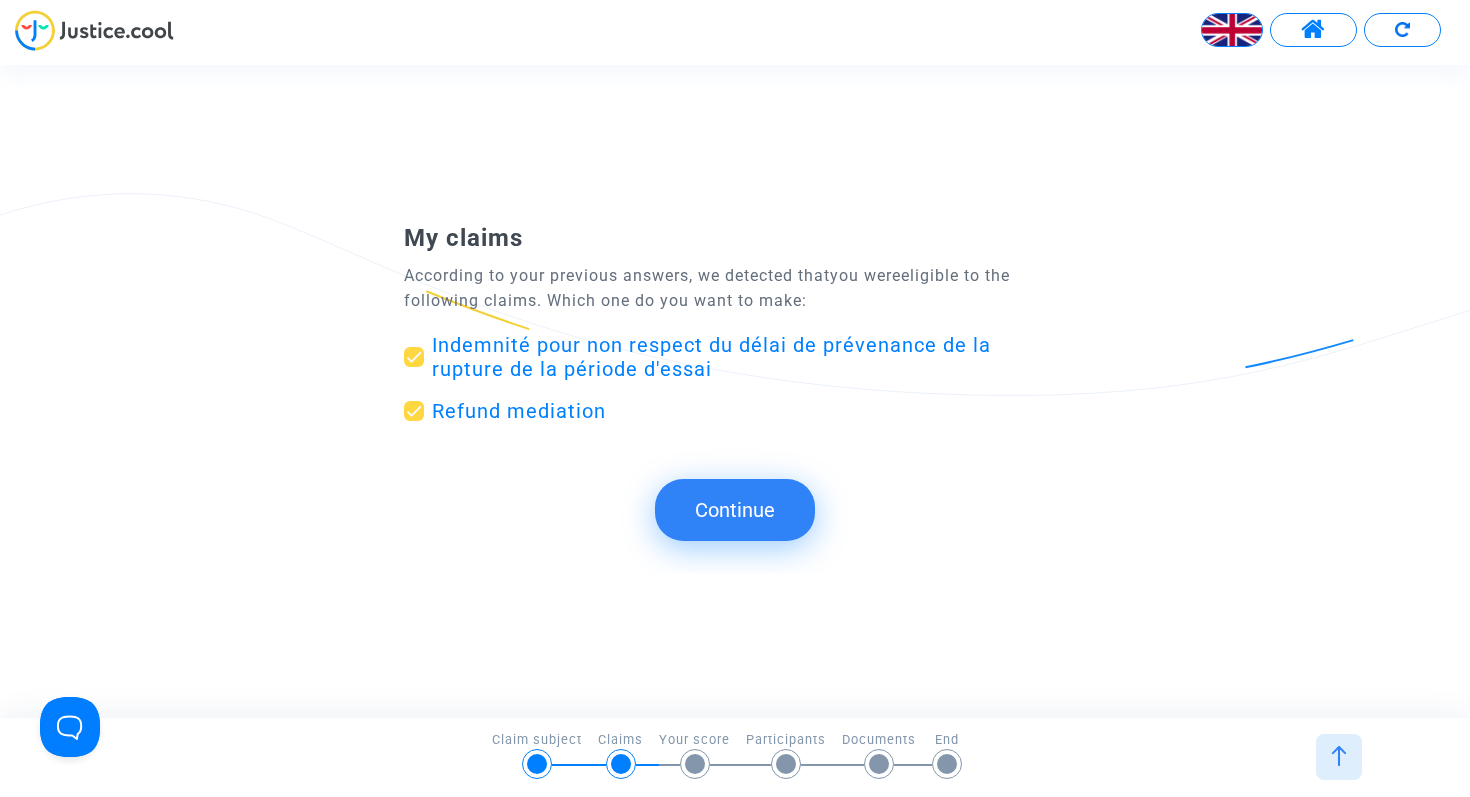 click at bounding box center (1232, 30) 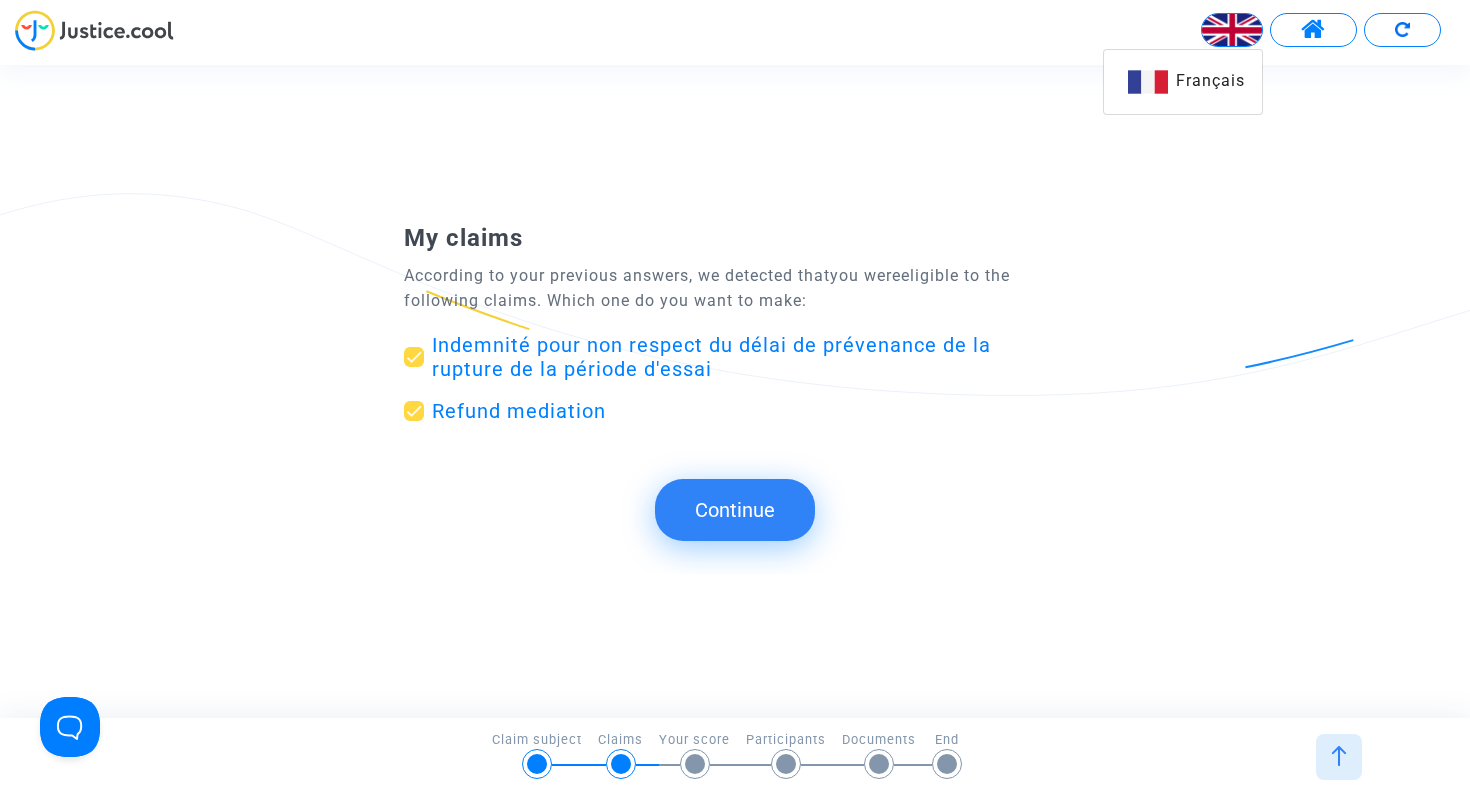 click on "Français" at bounding box center [1183, 82] 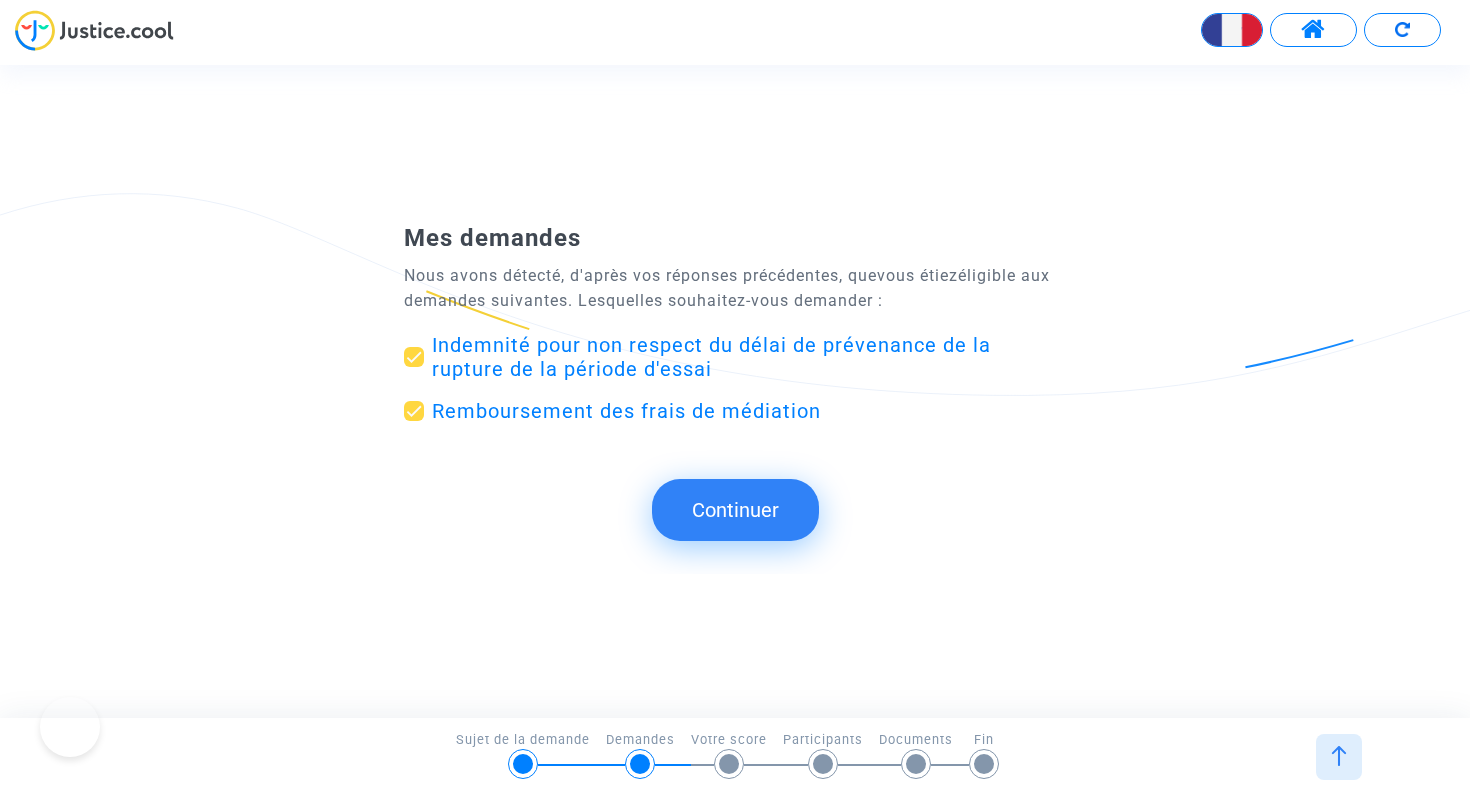 scroll, scrollTop: 0, scrollLeft: 0, axis: both 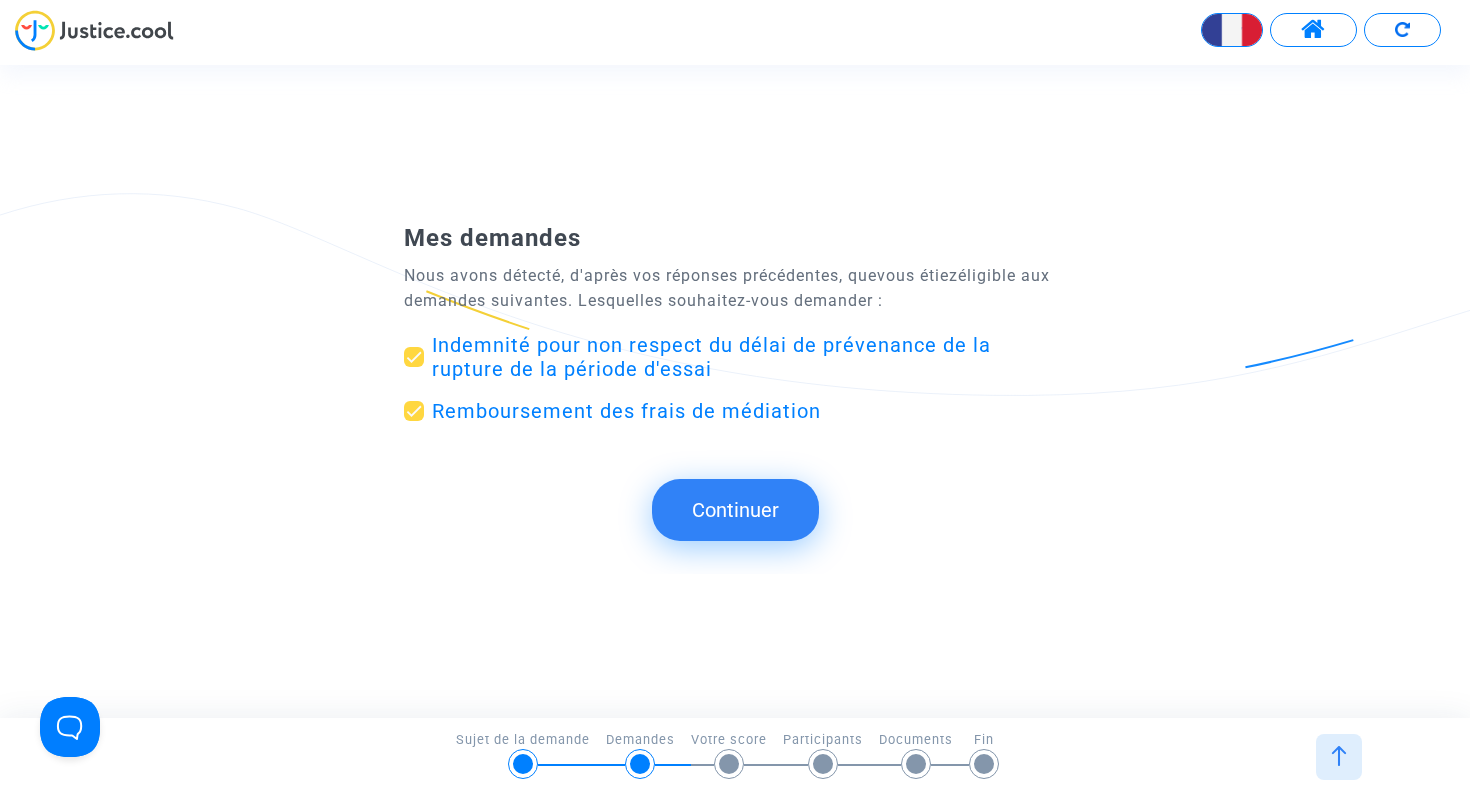click on "Continuer" 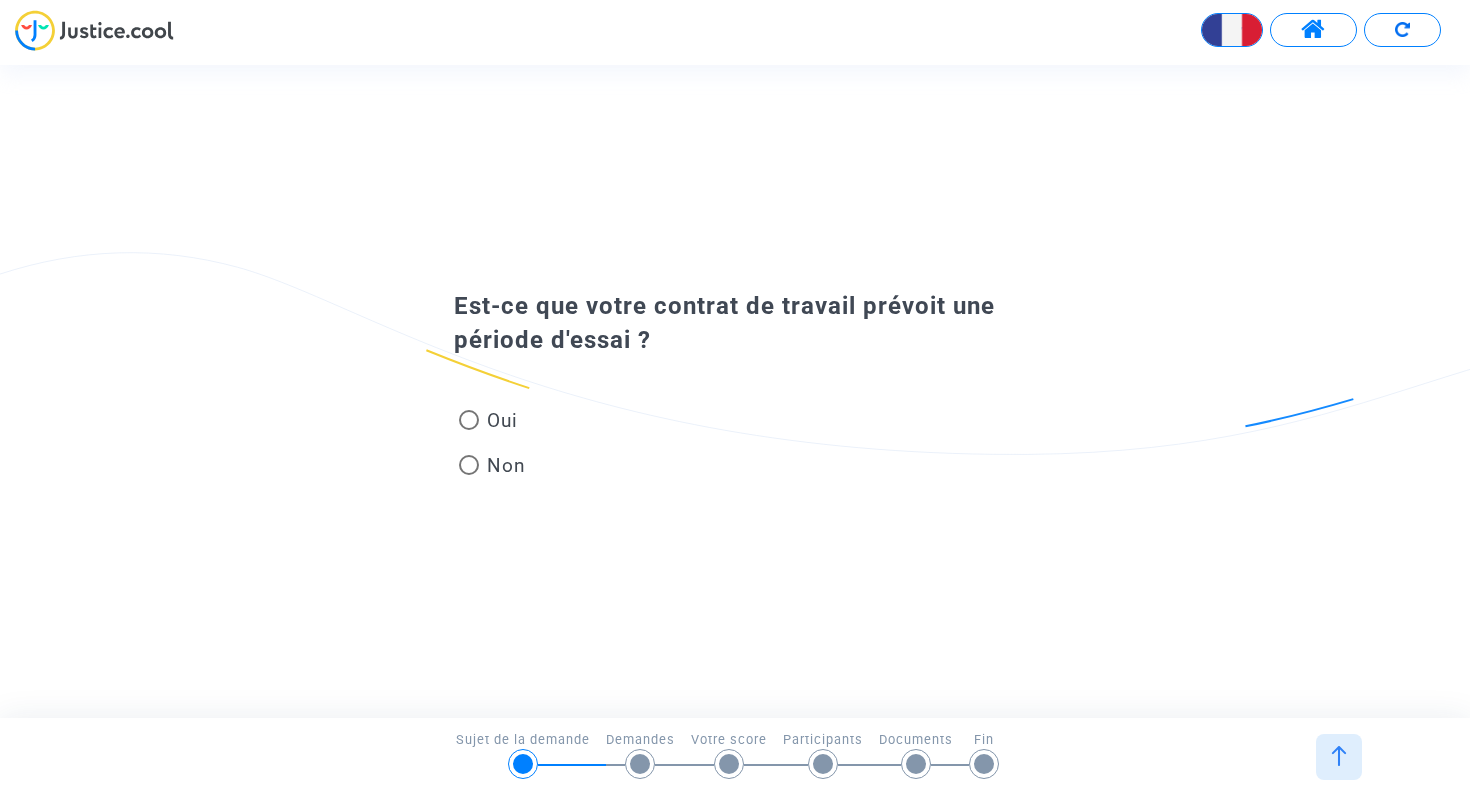 scroll, scrollTop: 0, scrollLeft: 0, axis: both 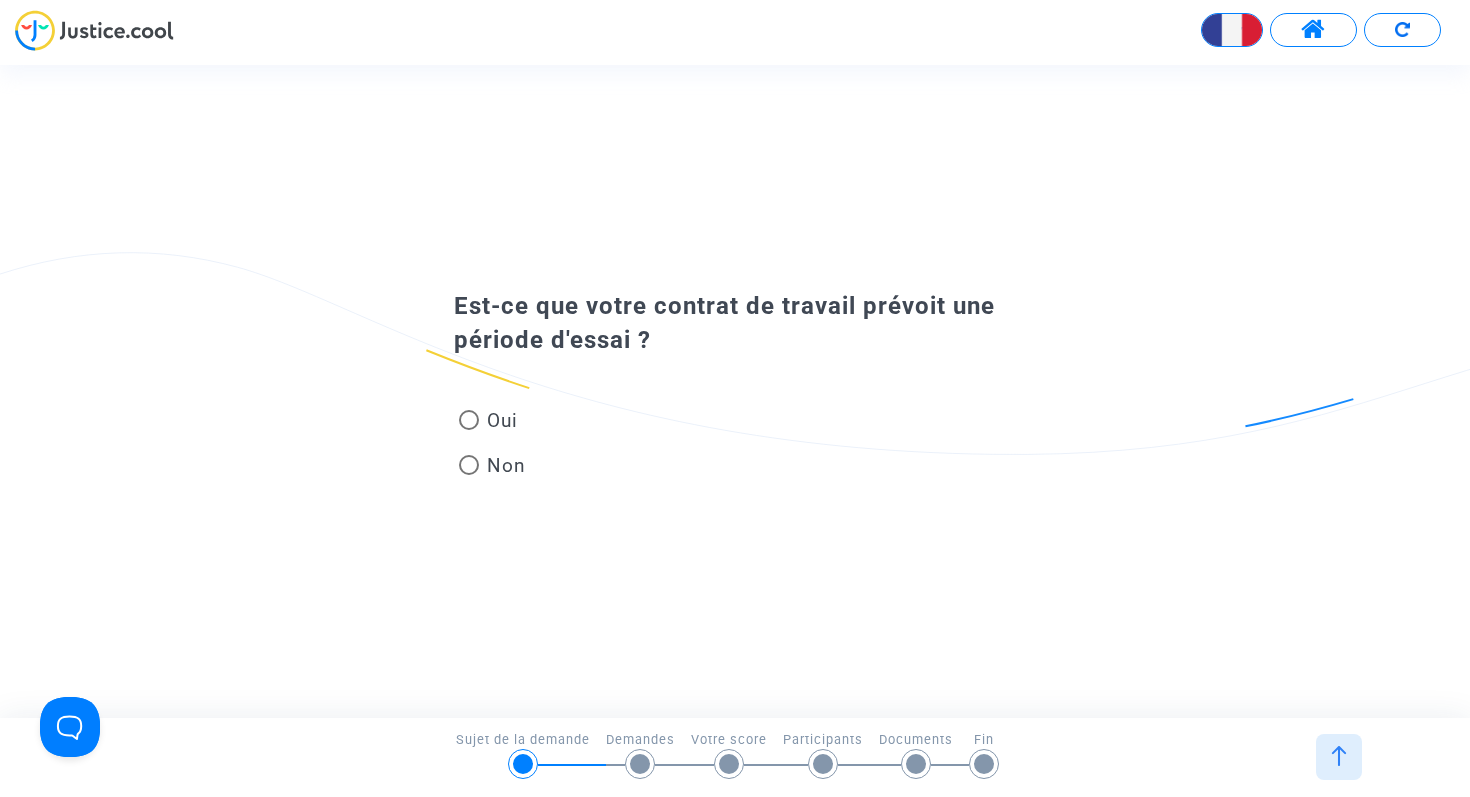click on "Oui" at bounding box center [498, 420] 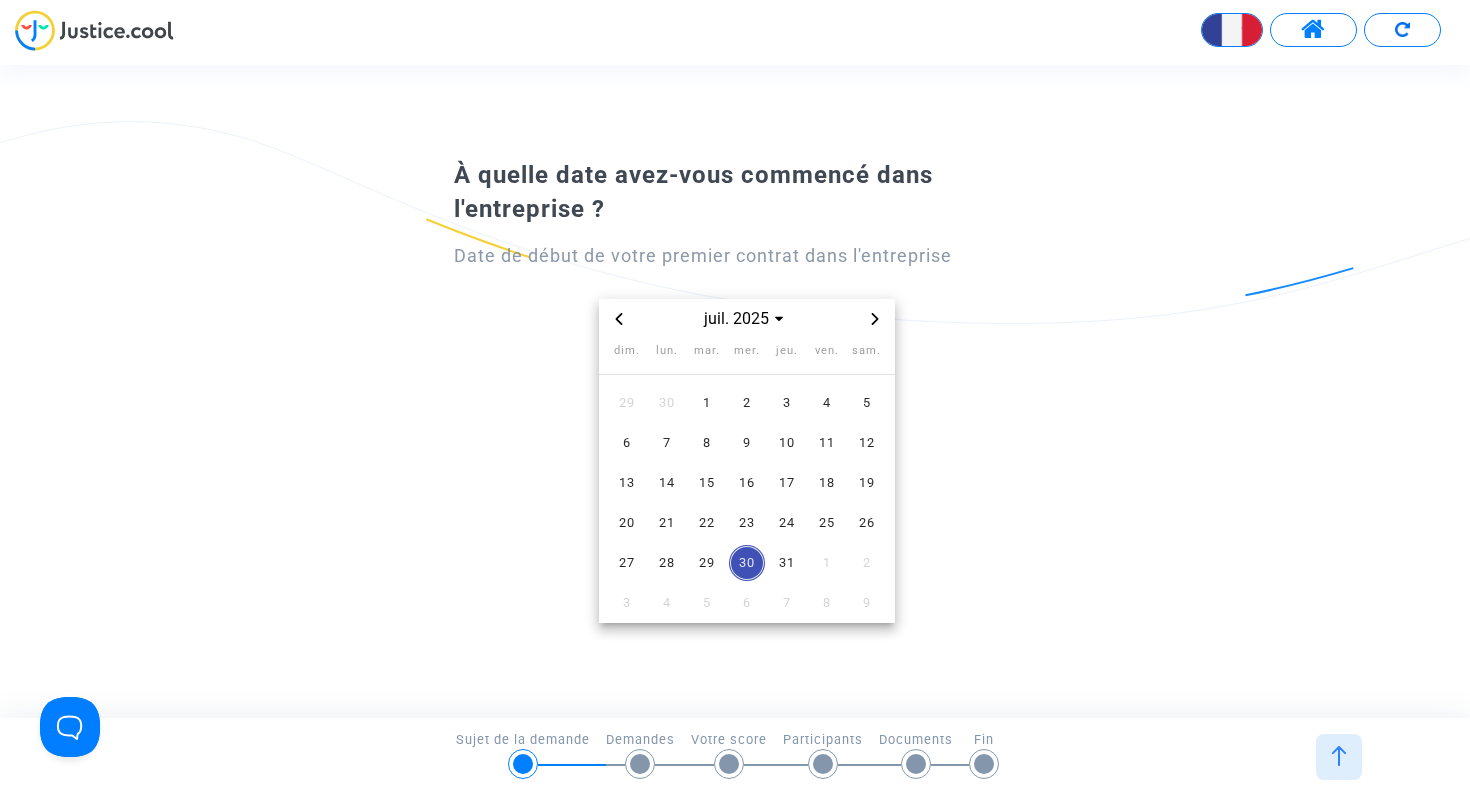 click 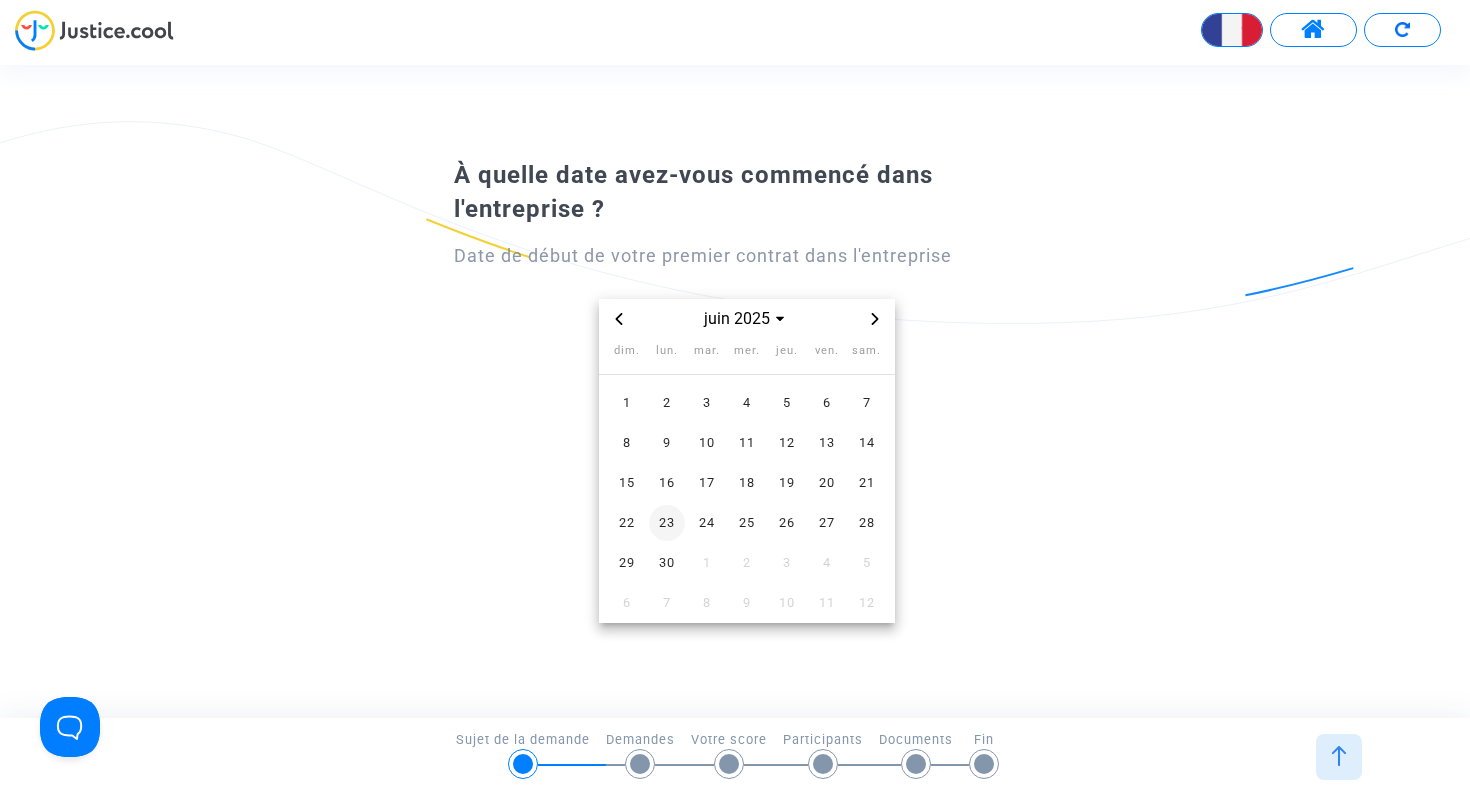click on "23" at bounding box center [667, 523] 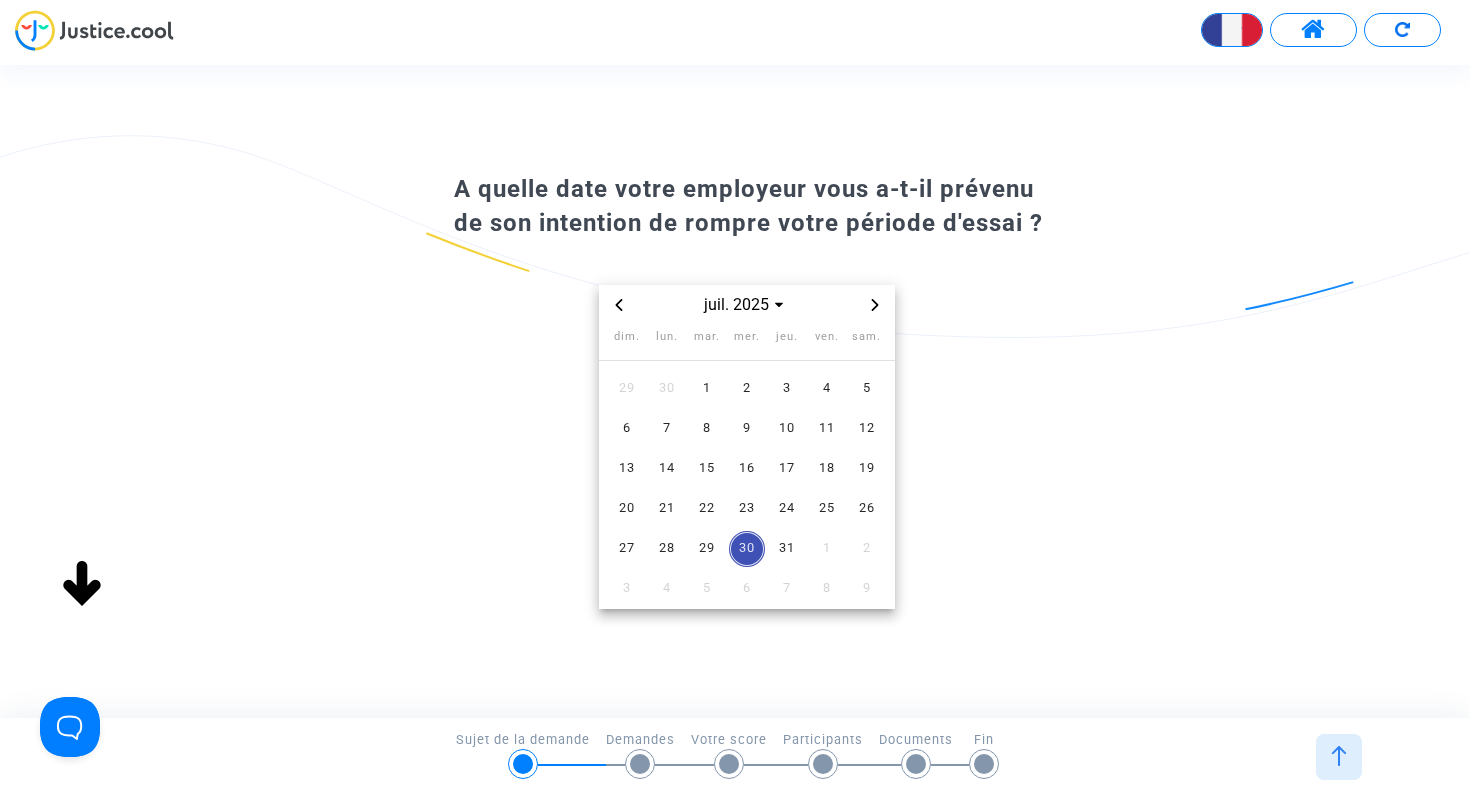 click on "1   2   3   4   5   6   7   8   9   10   11   12   13   14   15   16   17   18   19   20   21   22   23   24   25   26   27   28   29   30   1   2   3   4   5   6   7   8   9   10   11   12" at bounding box center (747, -149) 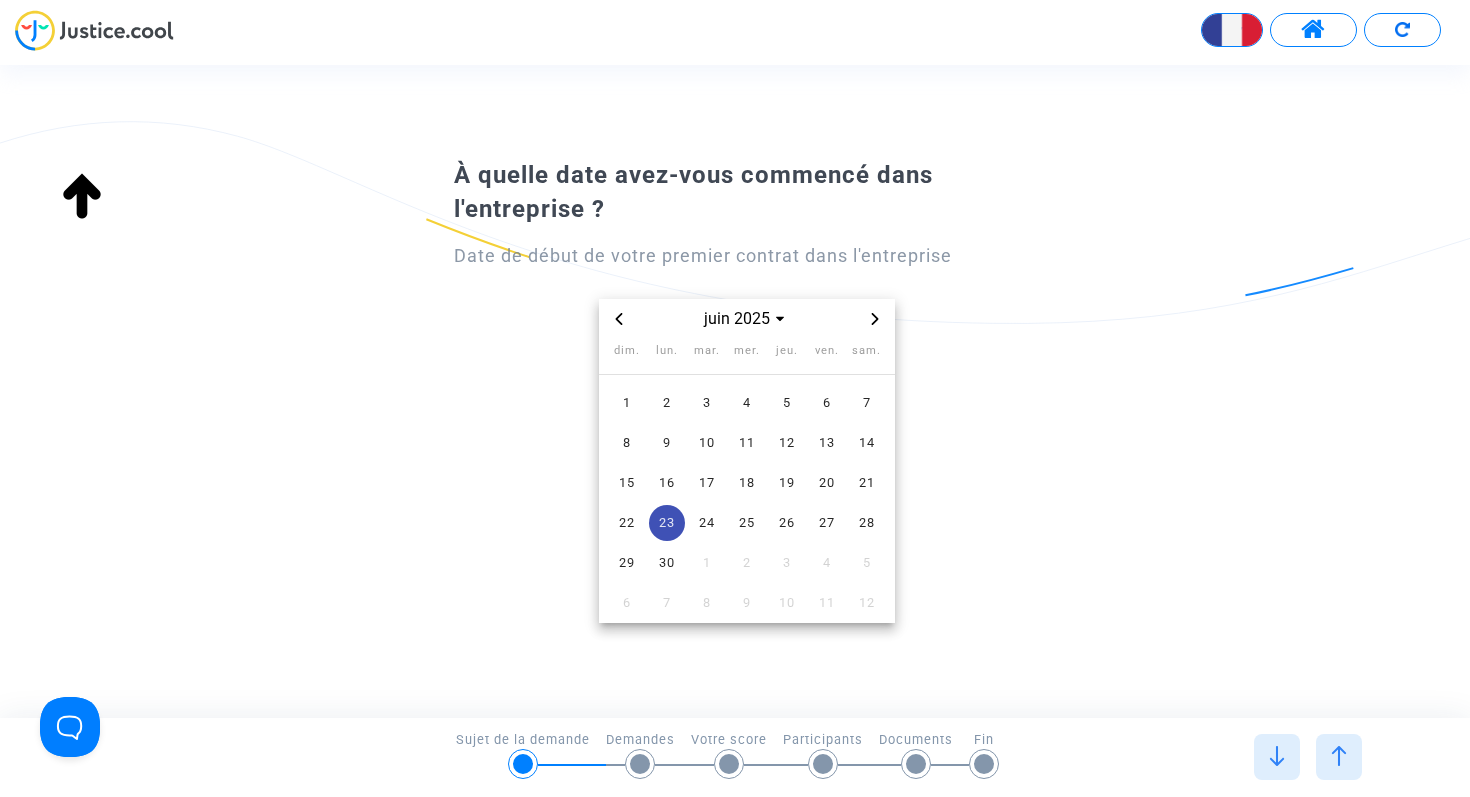 click on "23" at bounding box center [667, 523] 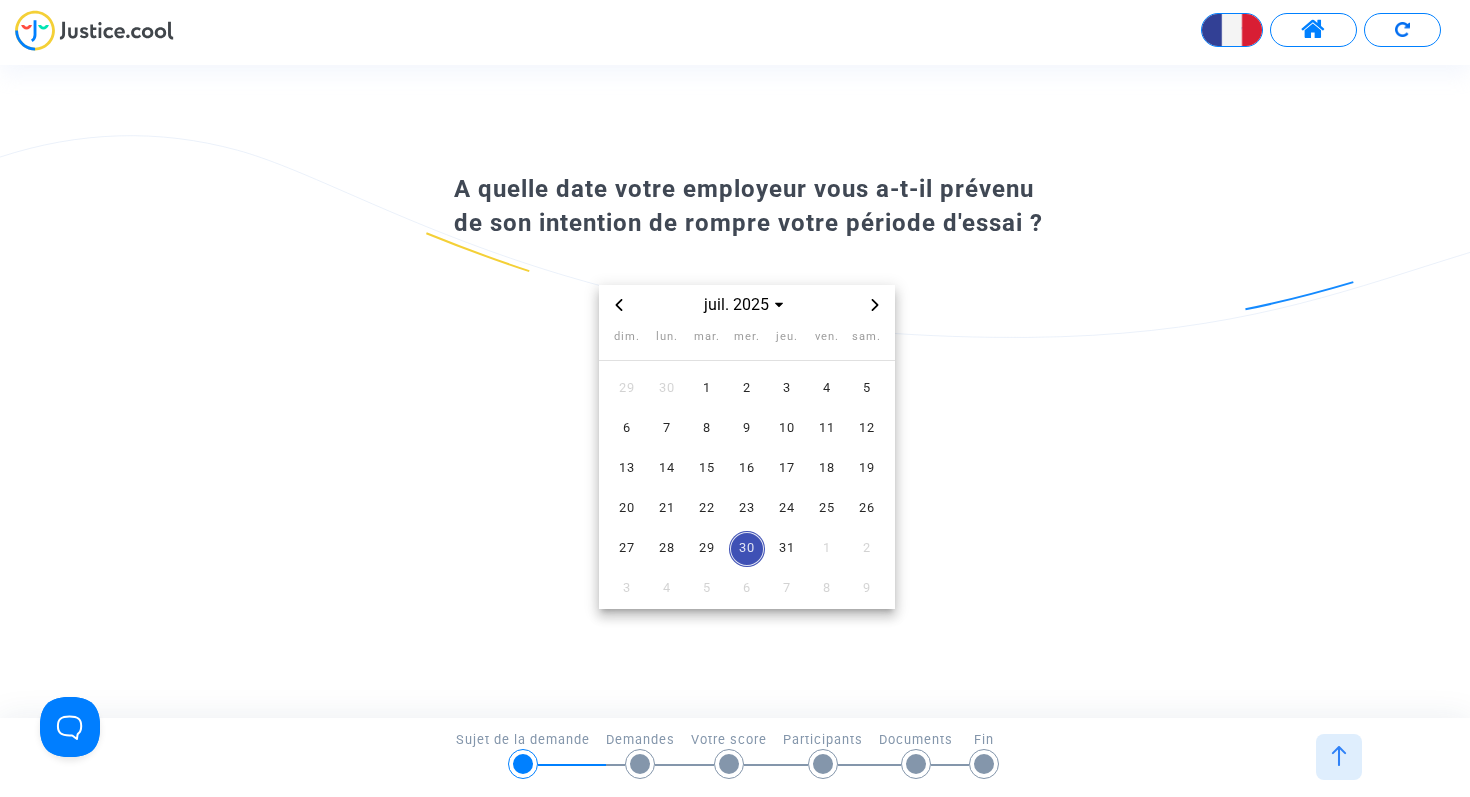 click at bounding box center [875, 305] 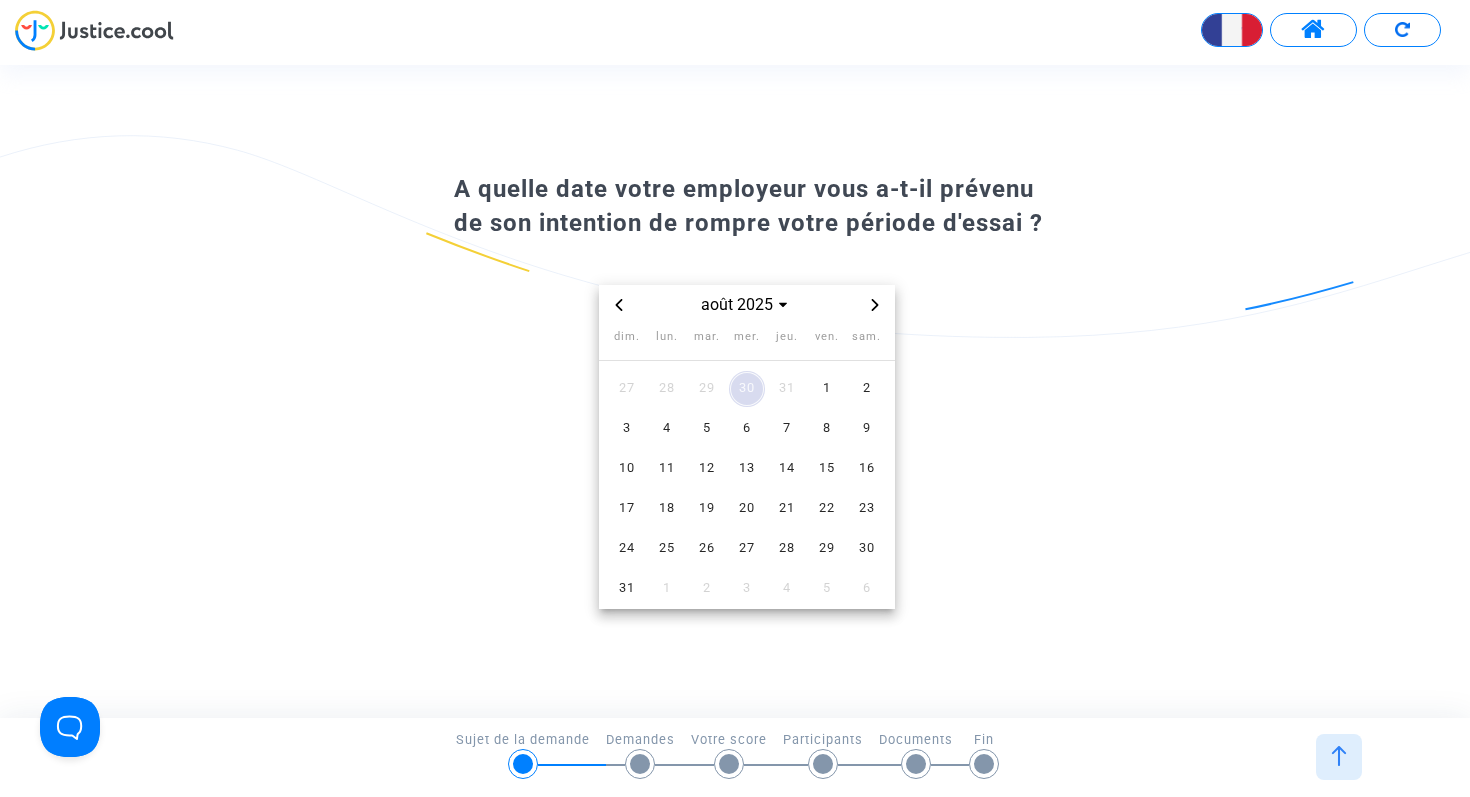 click at bounding box center [875, 305] 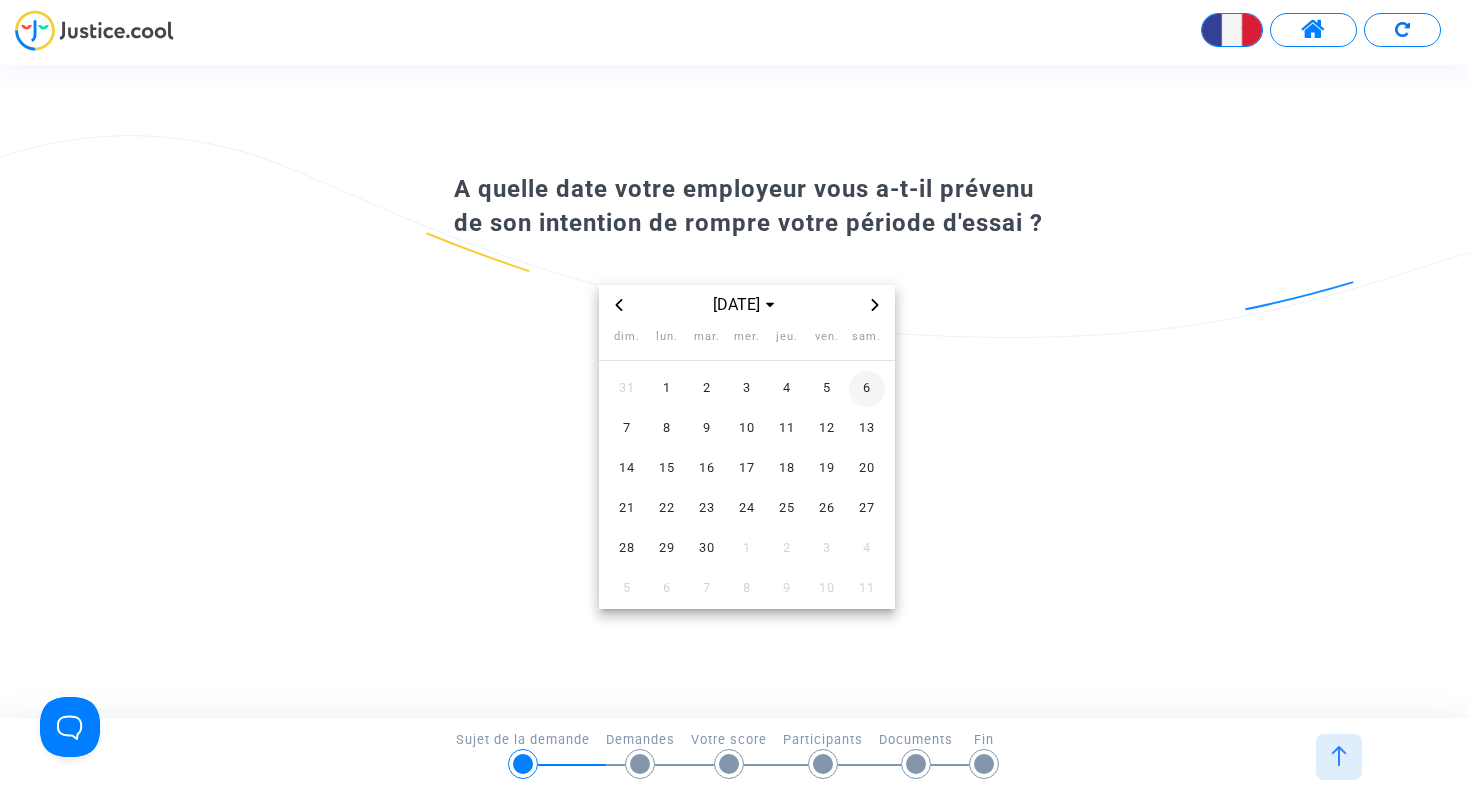 click on "6" at bounding box center [867, 389] 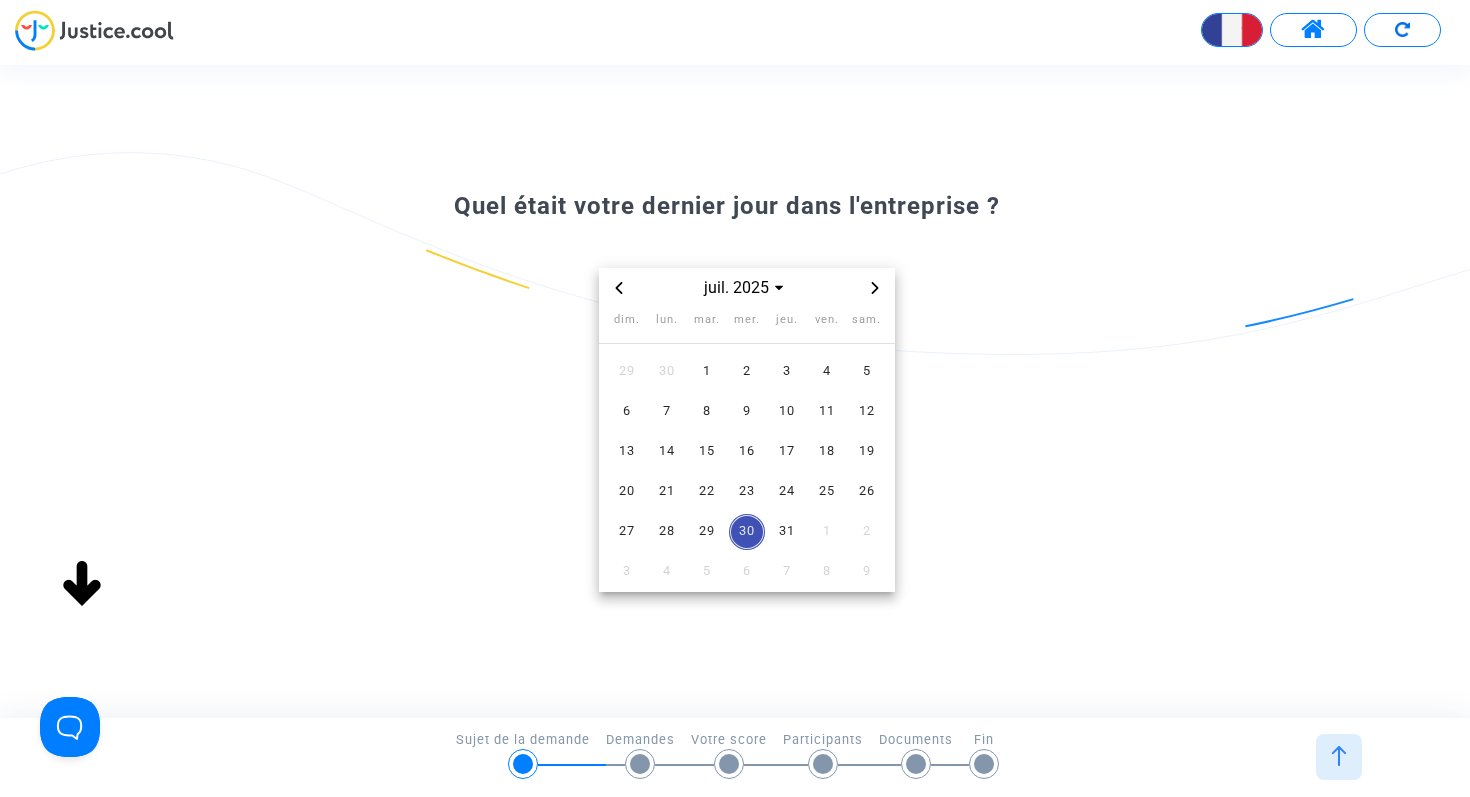 click 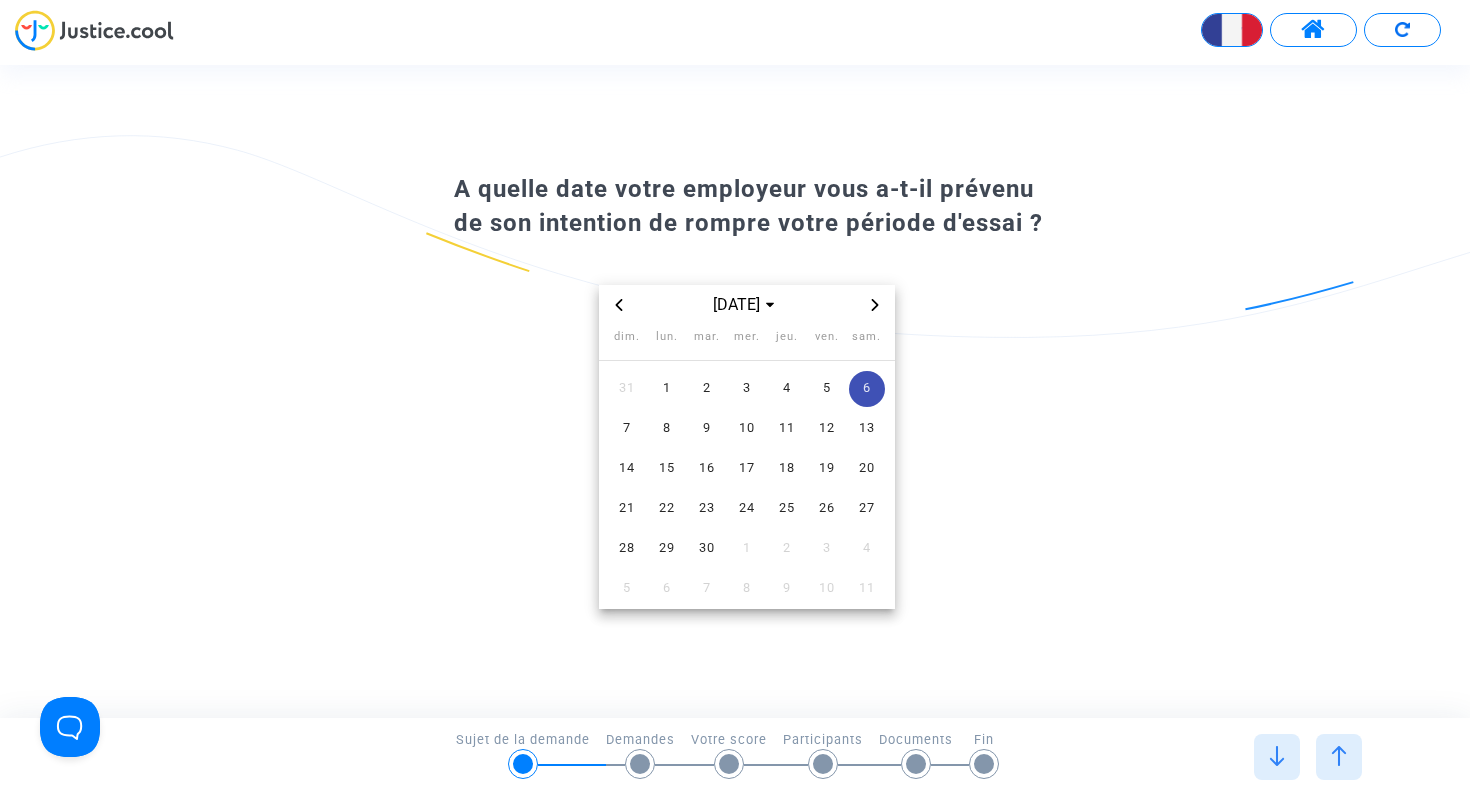 click 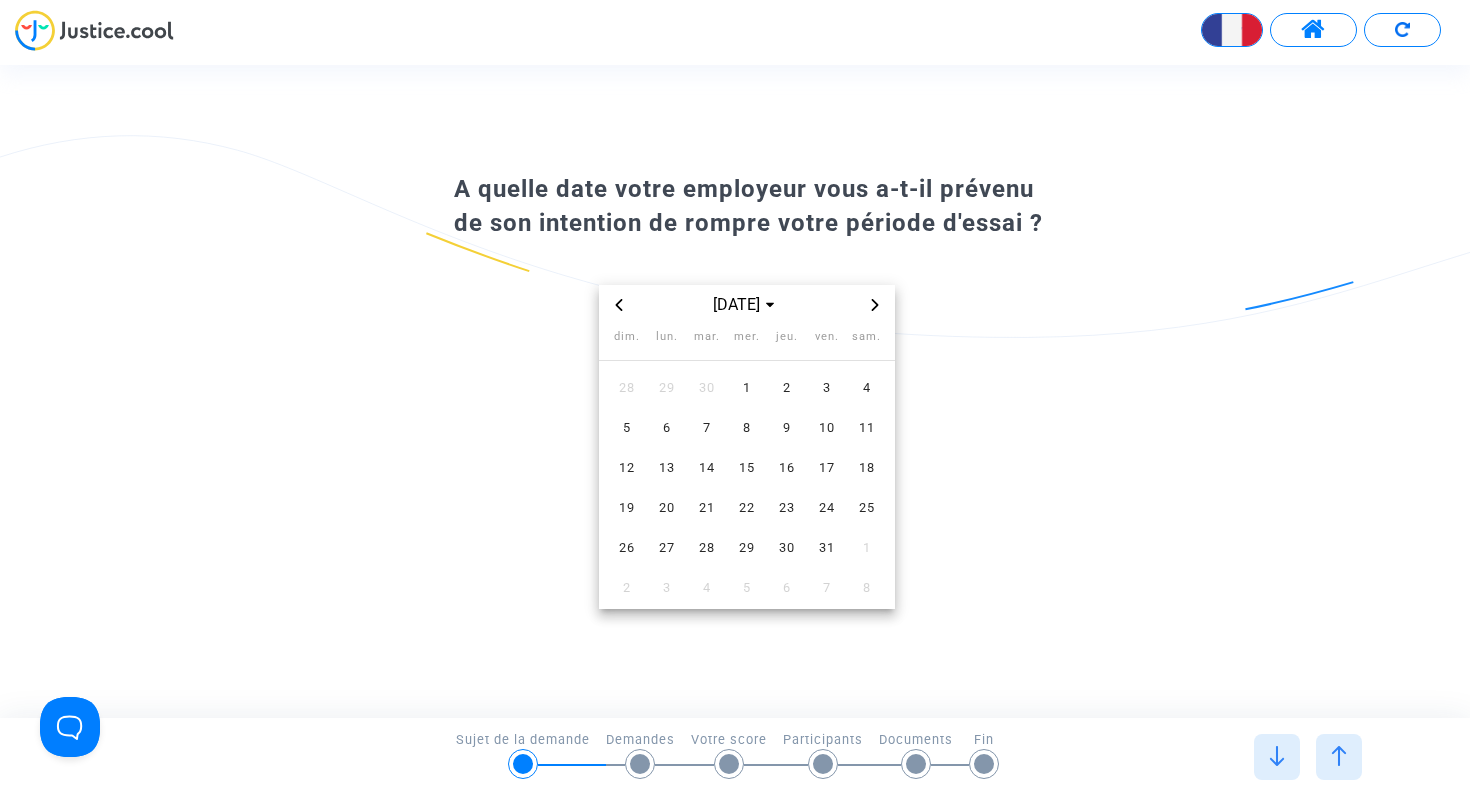 click at bounding box center (619, 305) 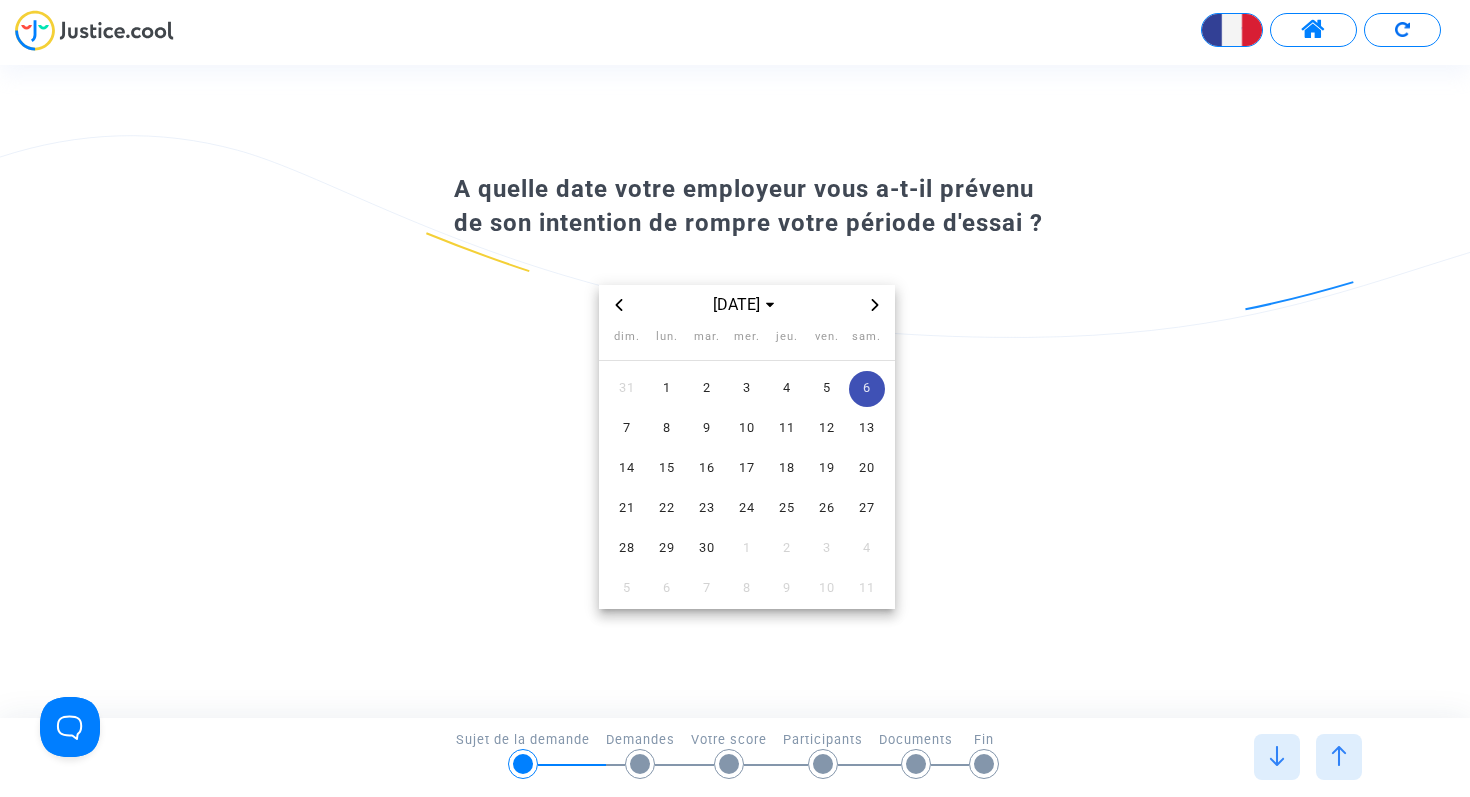 click at bounding box center (619, 305) 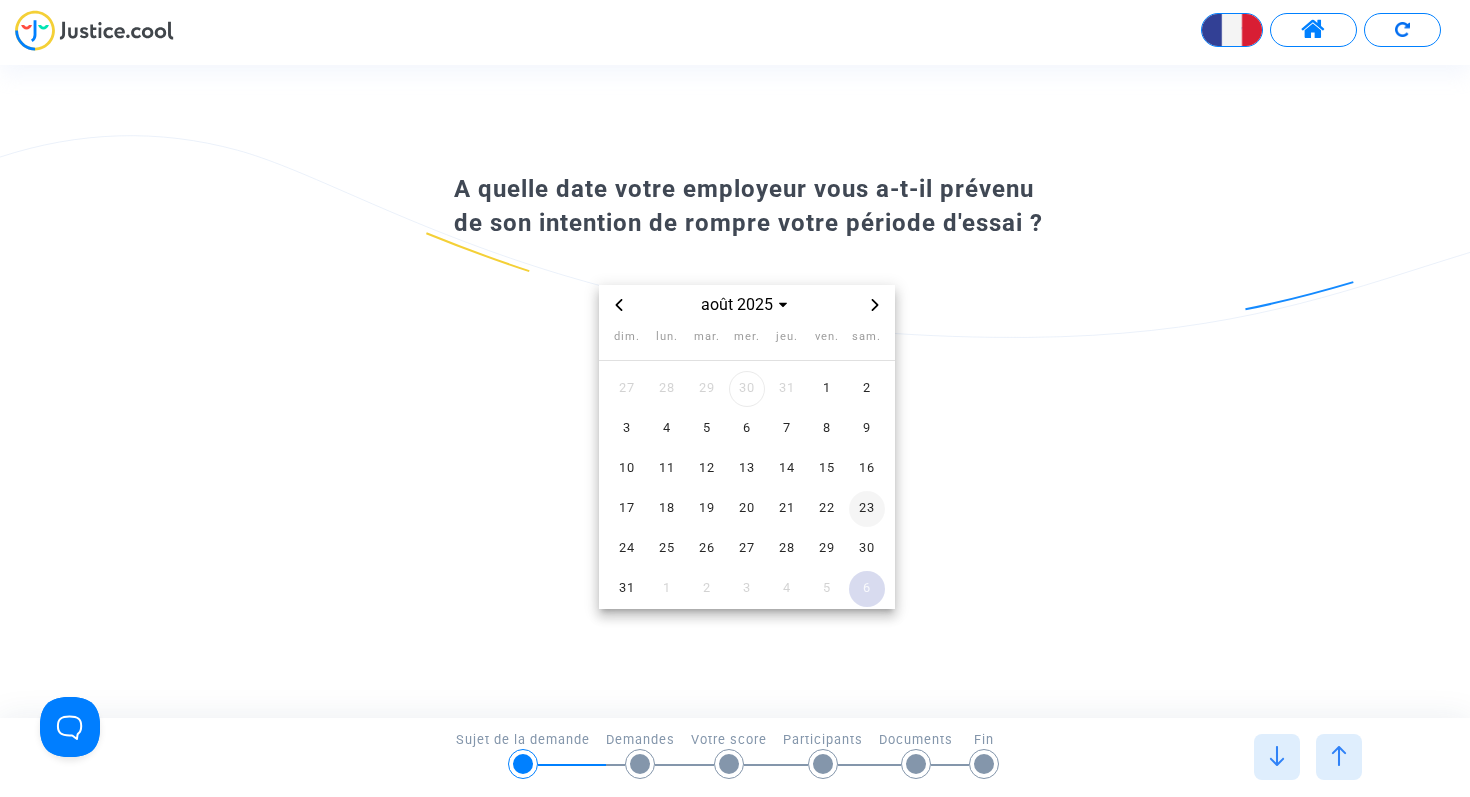 click on "23" at bounding box center (867, 509) 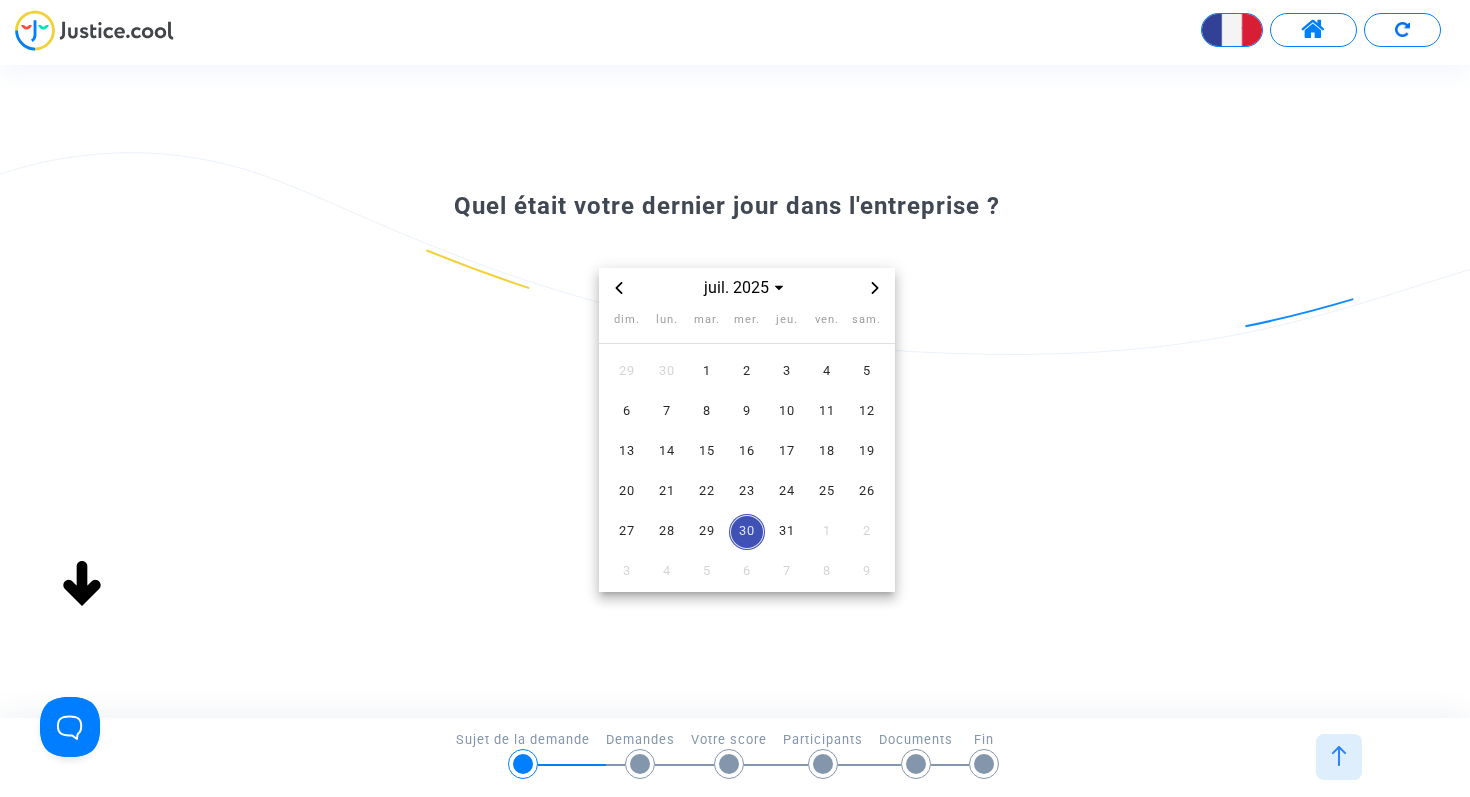 click 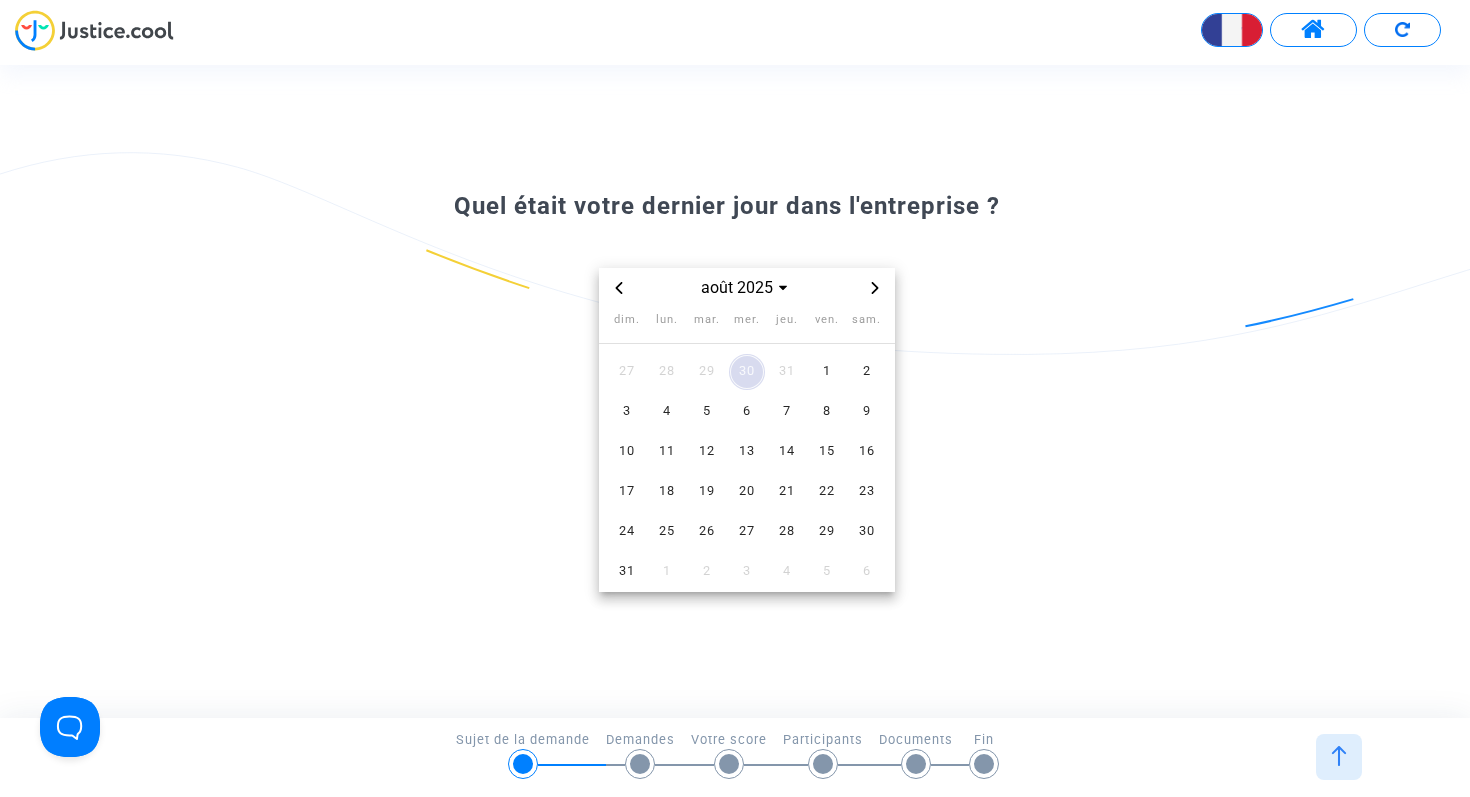 click 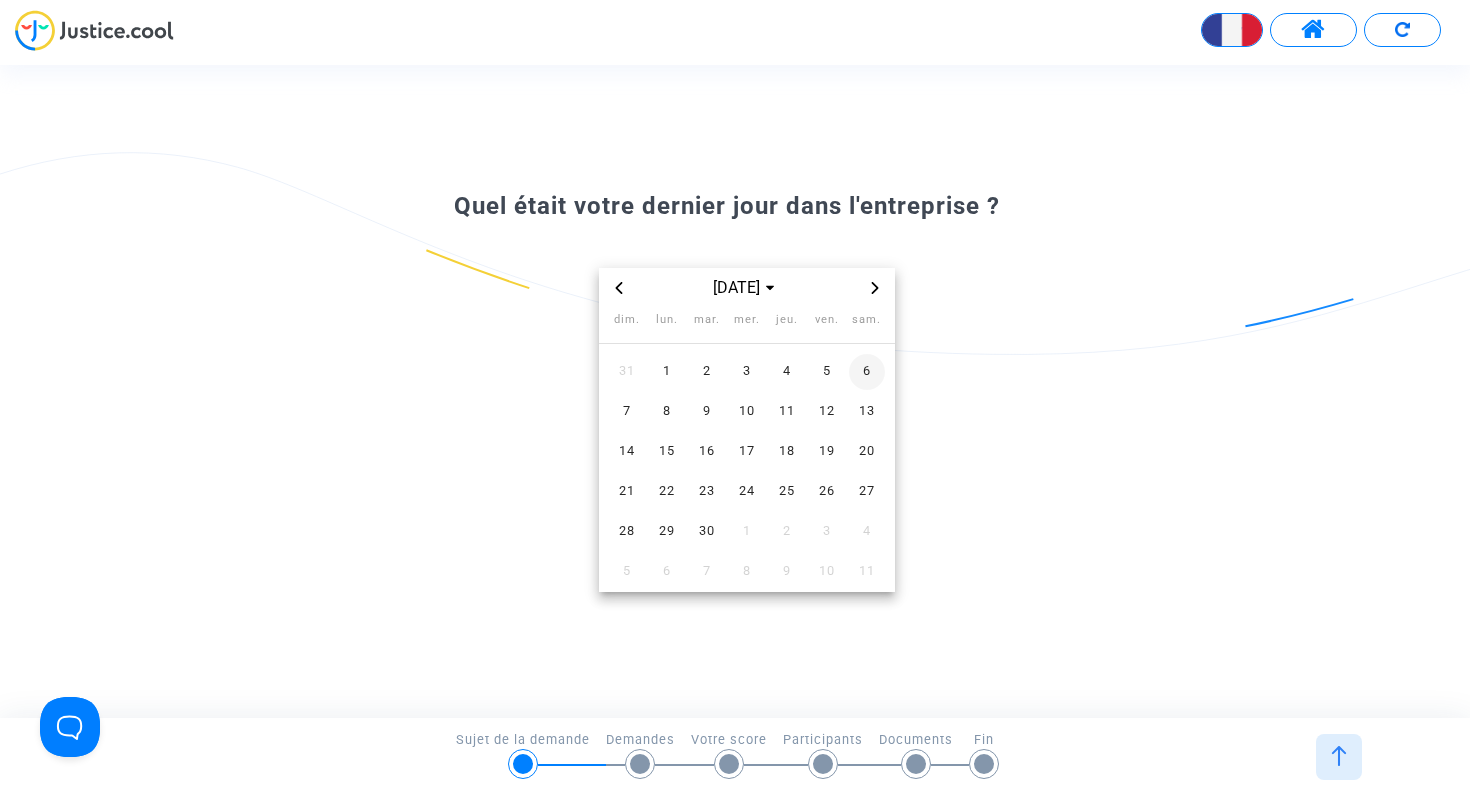 click on "6" at bounding box center [867, 372] 